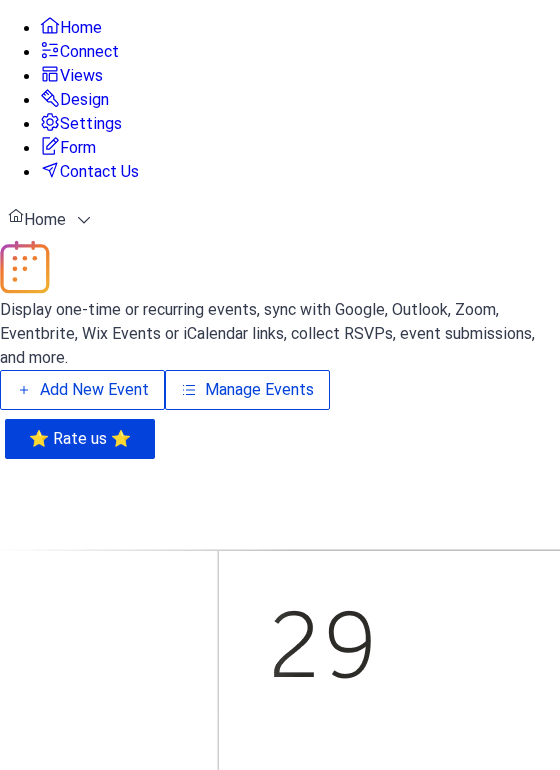 scroll, scrollTop: 0, scrollLeft: 0, axis: both 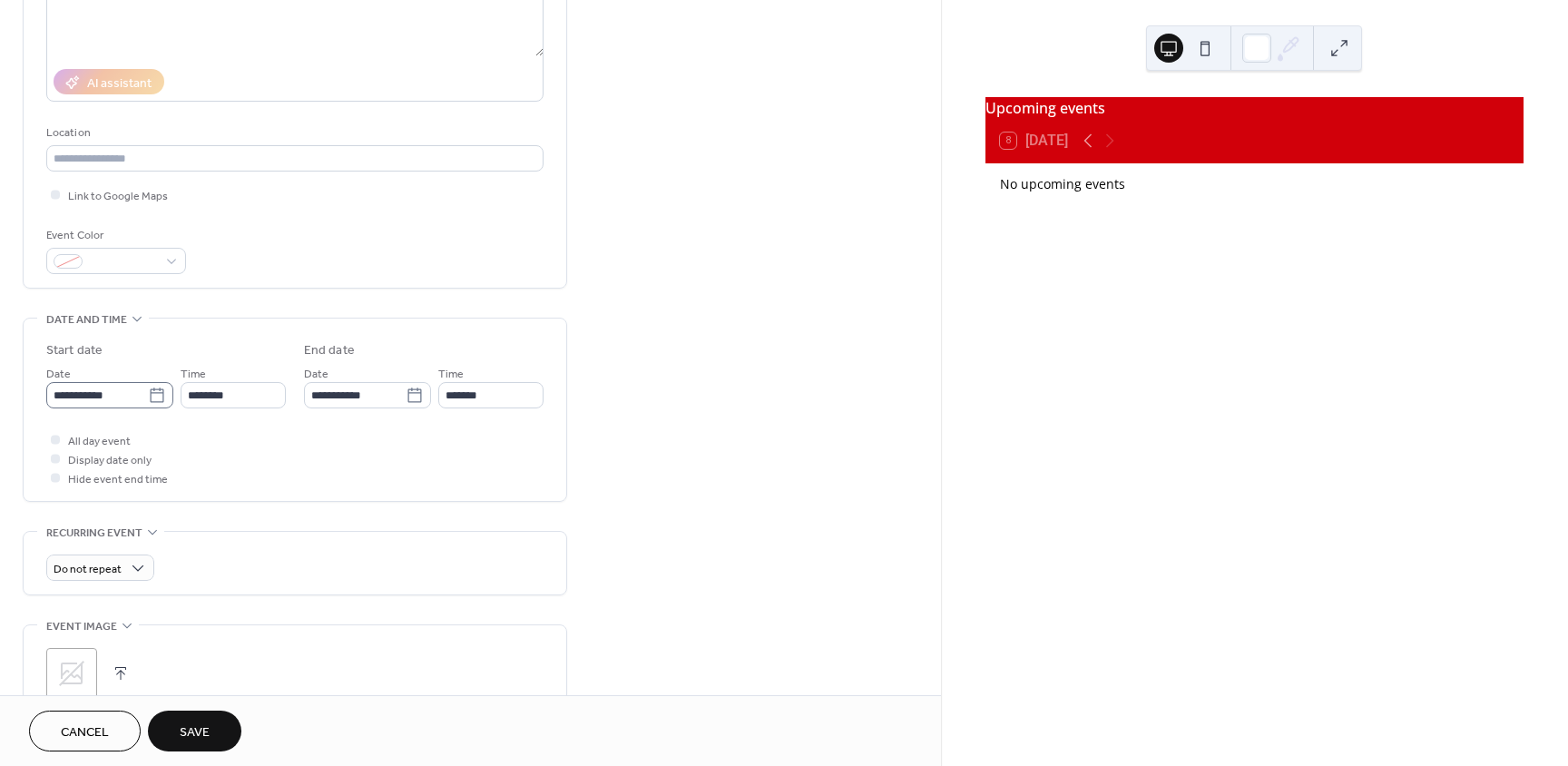type on "**********" 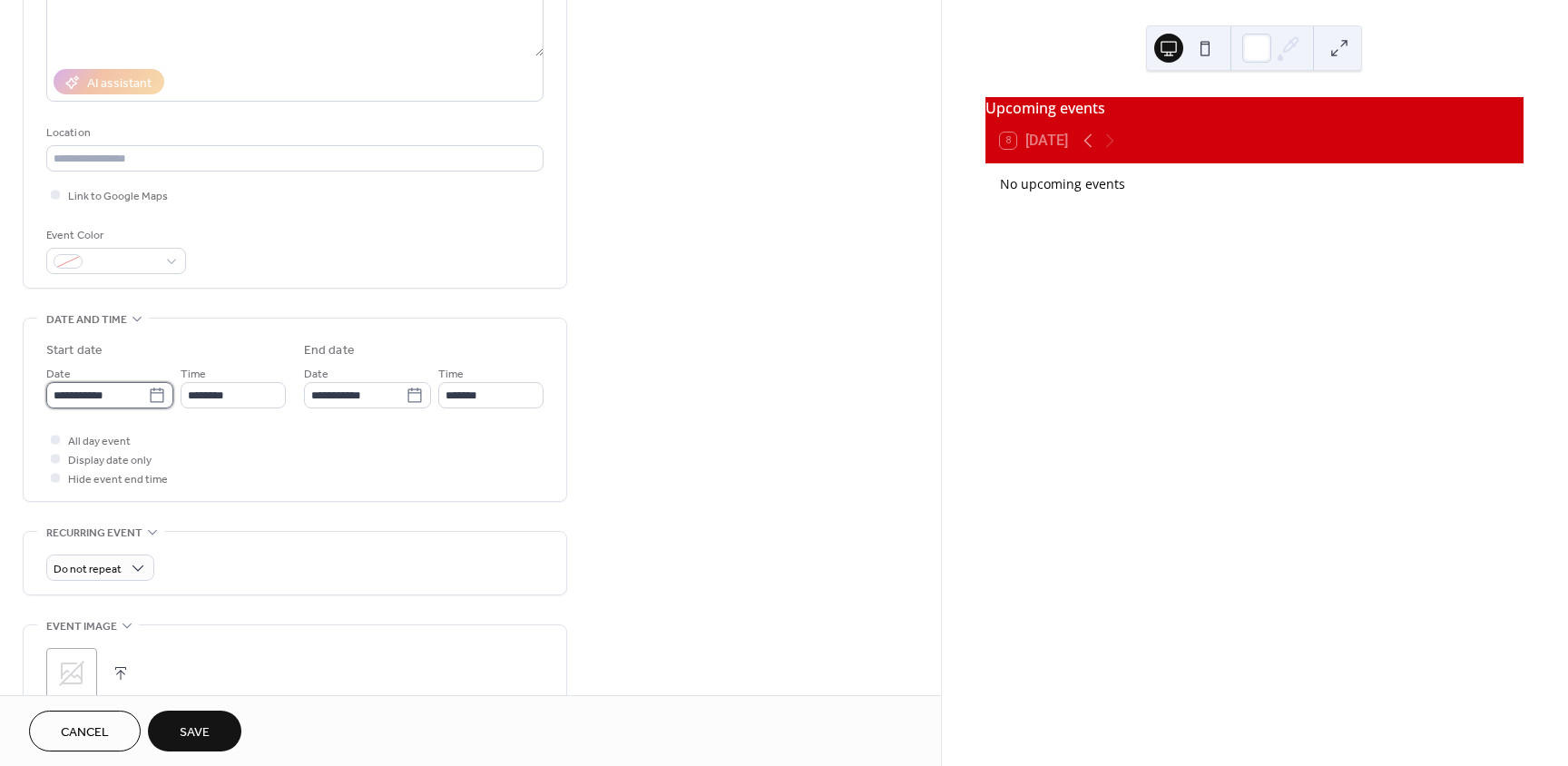 click on "**********" at bounding box center (97, 395) 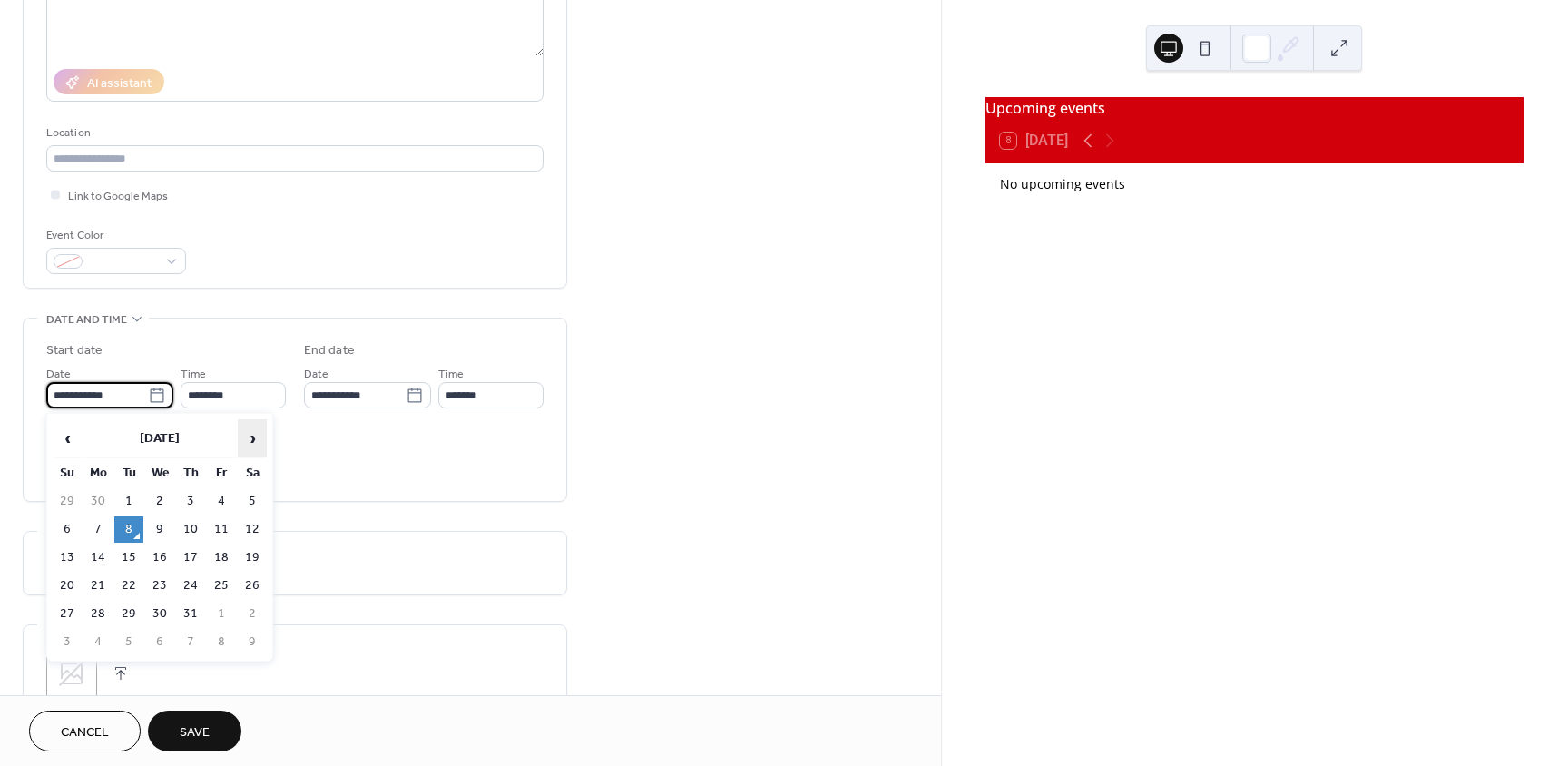 click on "›" at bounding box center [252, 438] 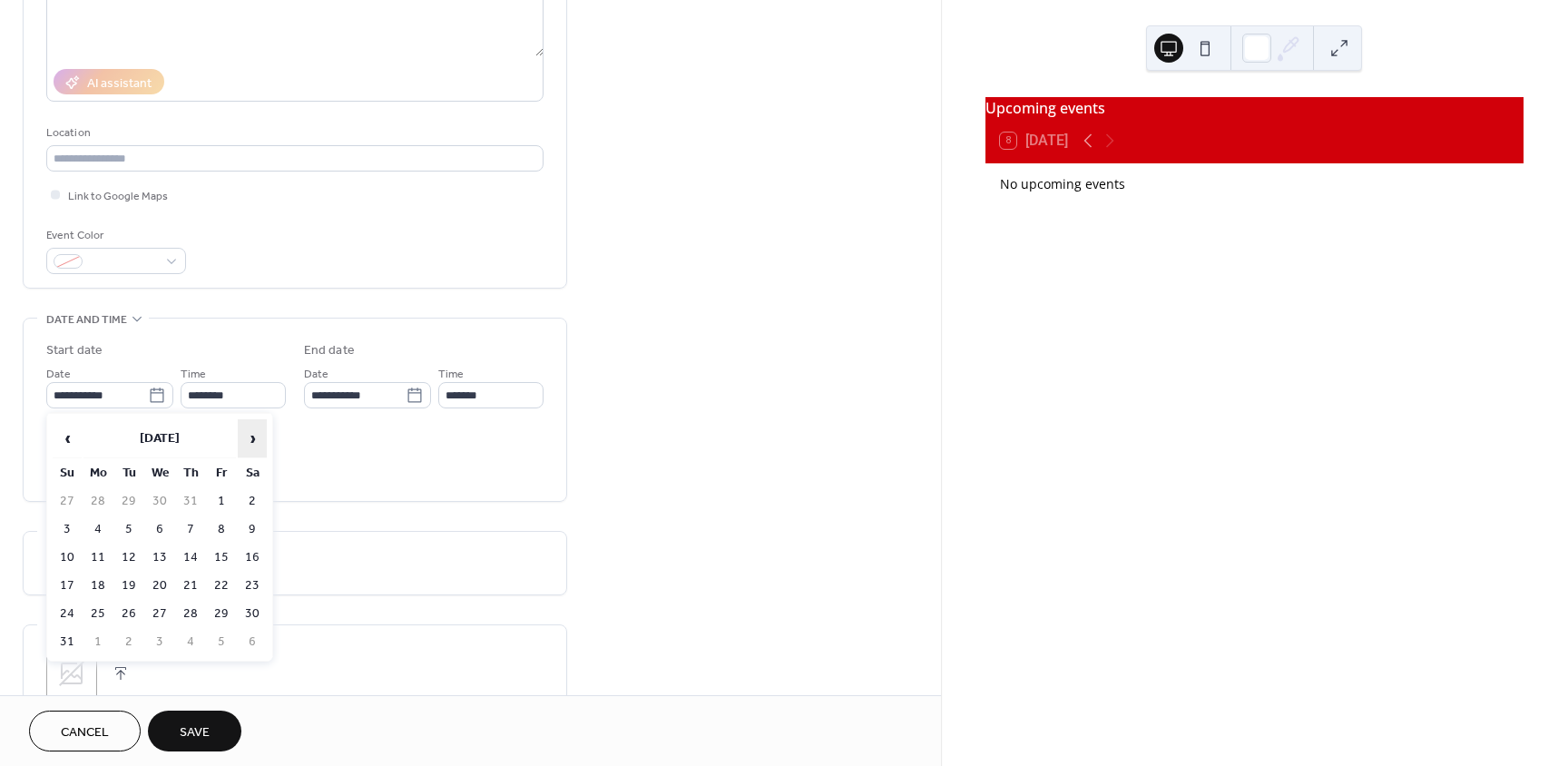 click on "›" at bounding box center (252, 438) 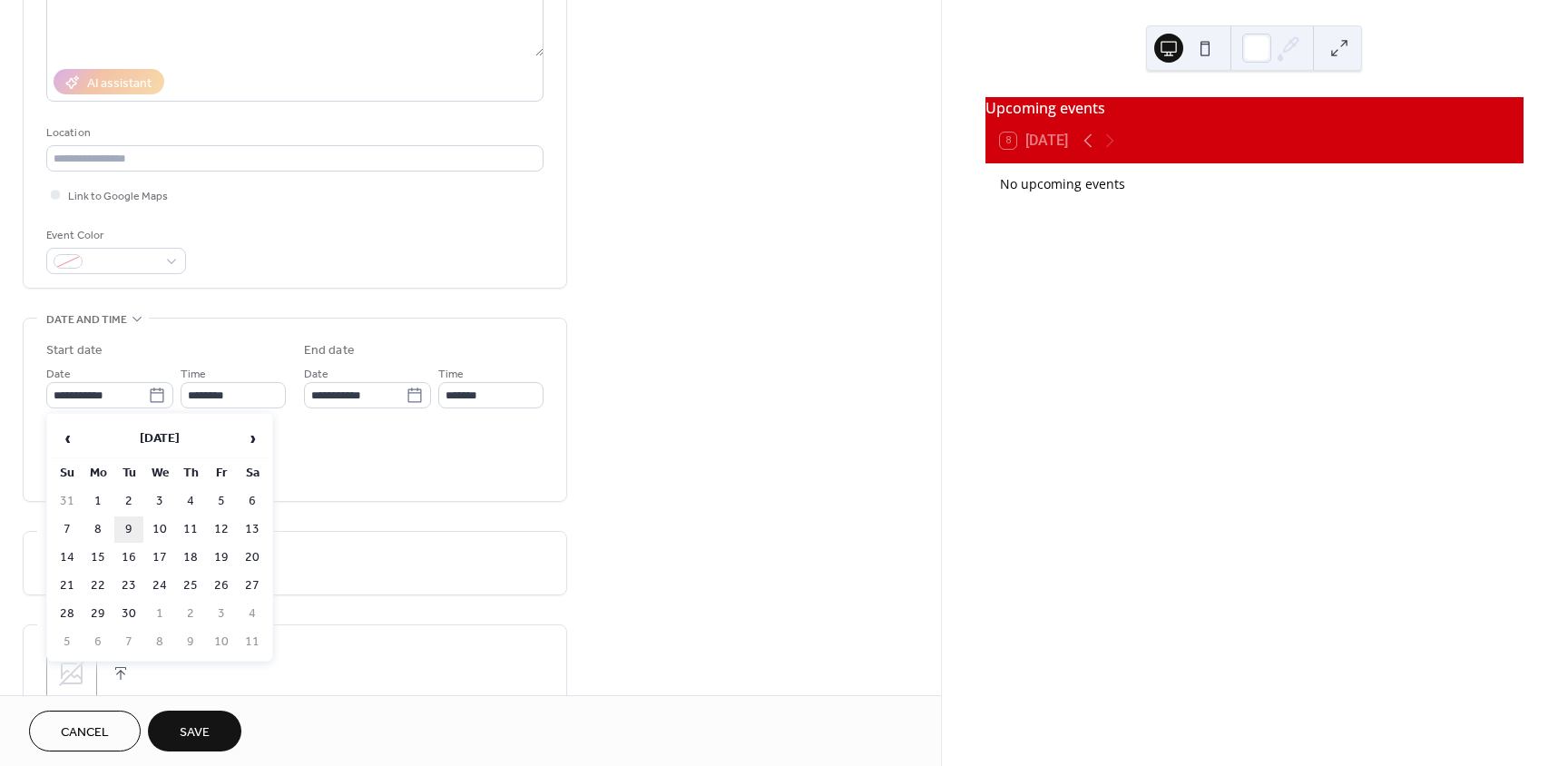 click on "9" at bounding box center (129, 529) 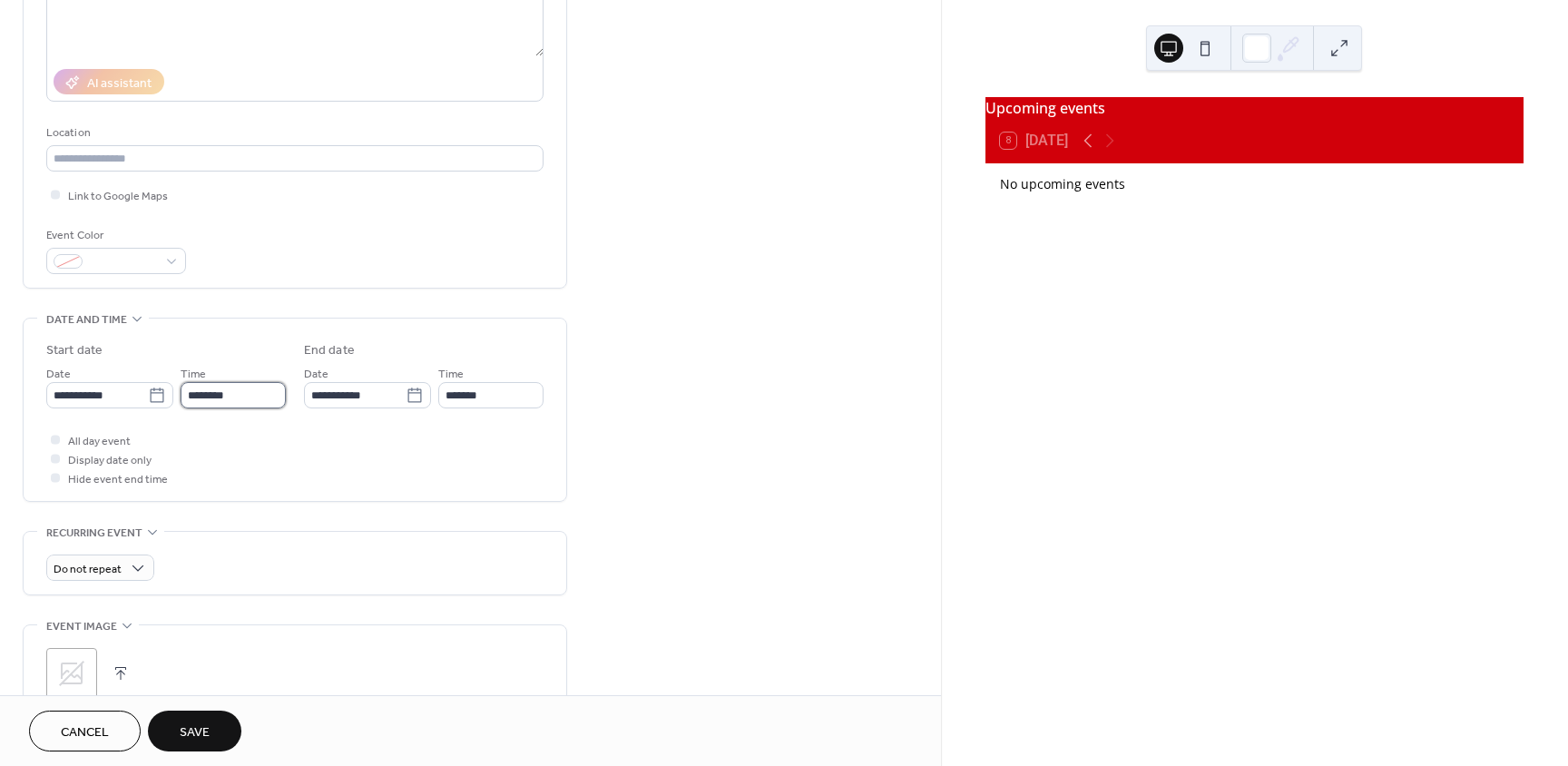 click on "********" at bounding box center (233, 395) 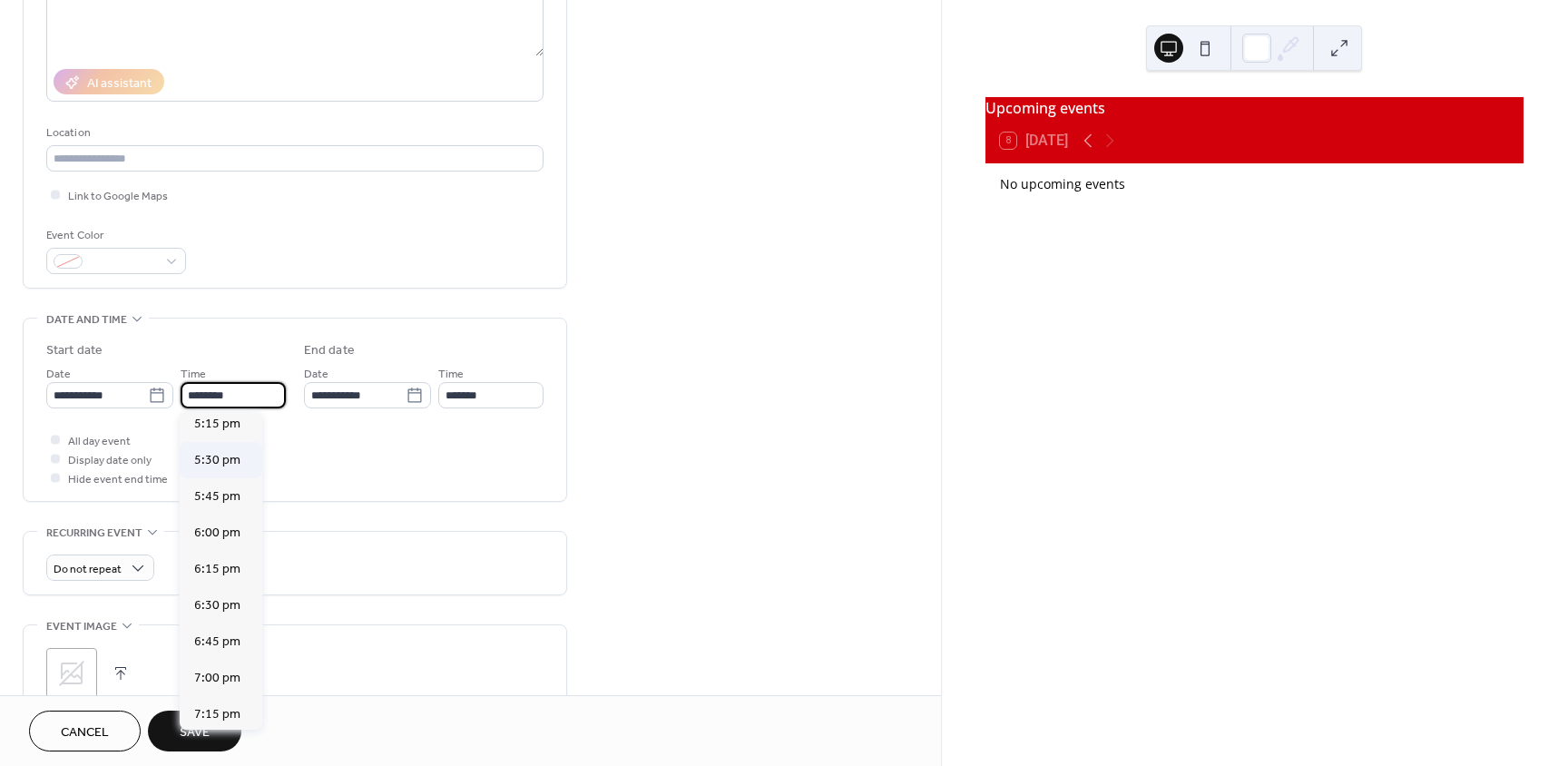 scroll, scrollTop: 2512, scrollLeft: 0, axis: vertical 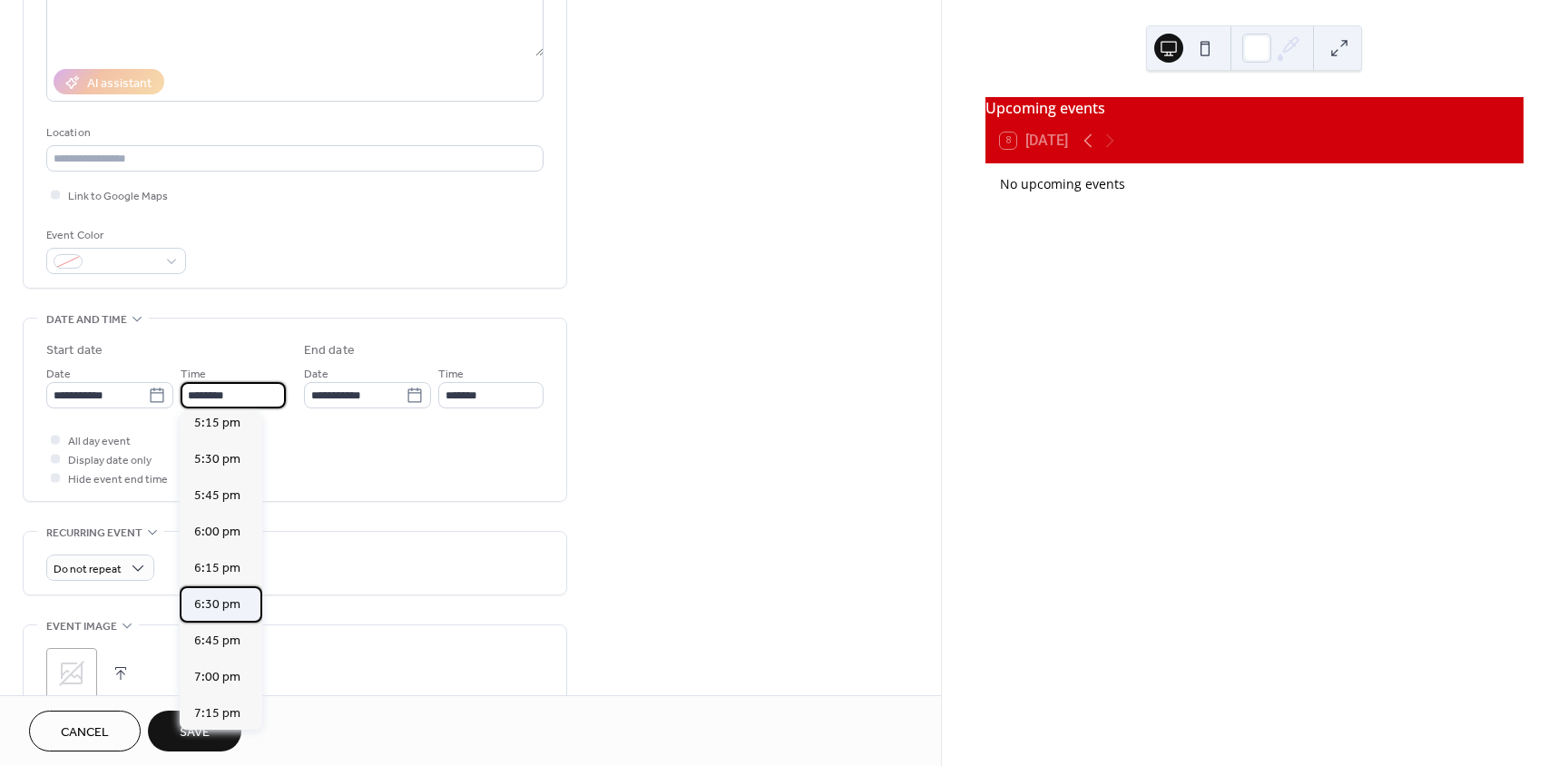 click on "6:30 pm" at bounding box center [217, 604] 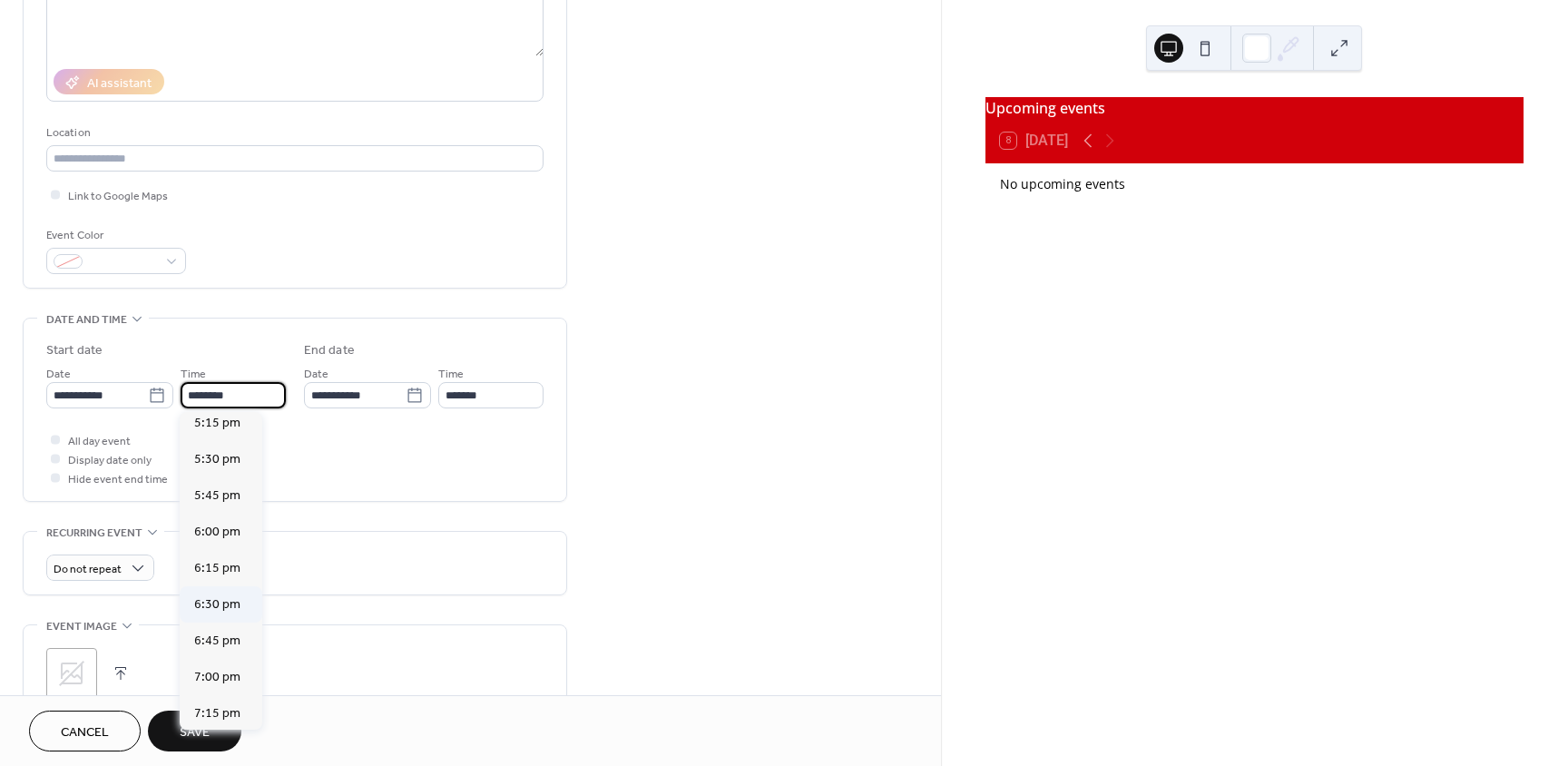 type on "*******" 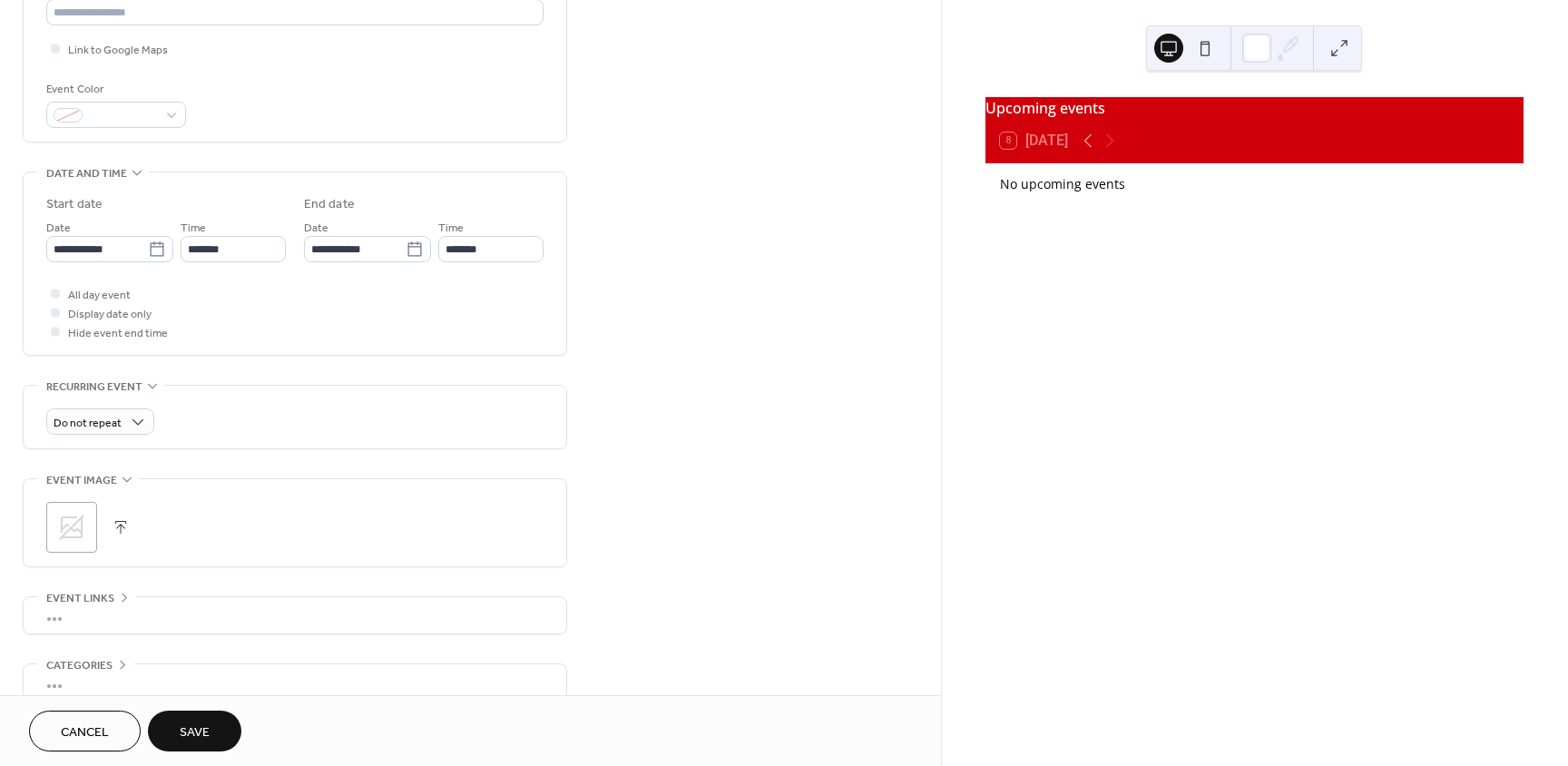scroll, scrollTop: 454, scrollLeft: 0, axis: vertical 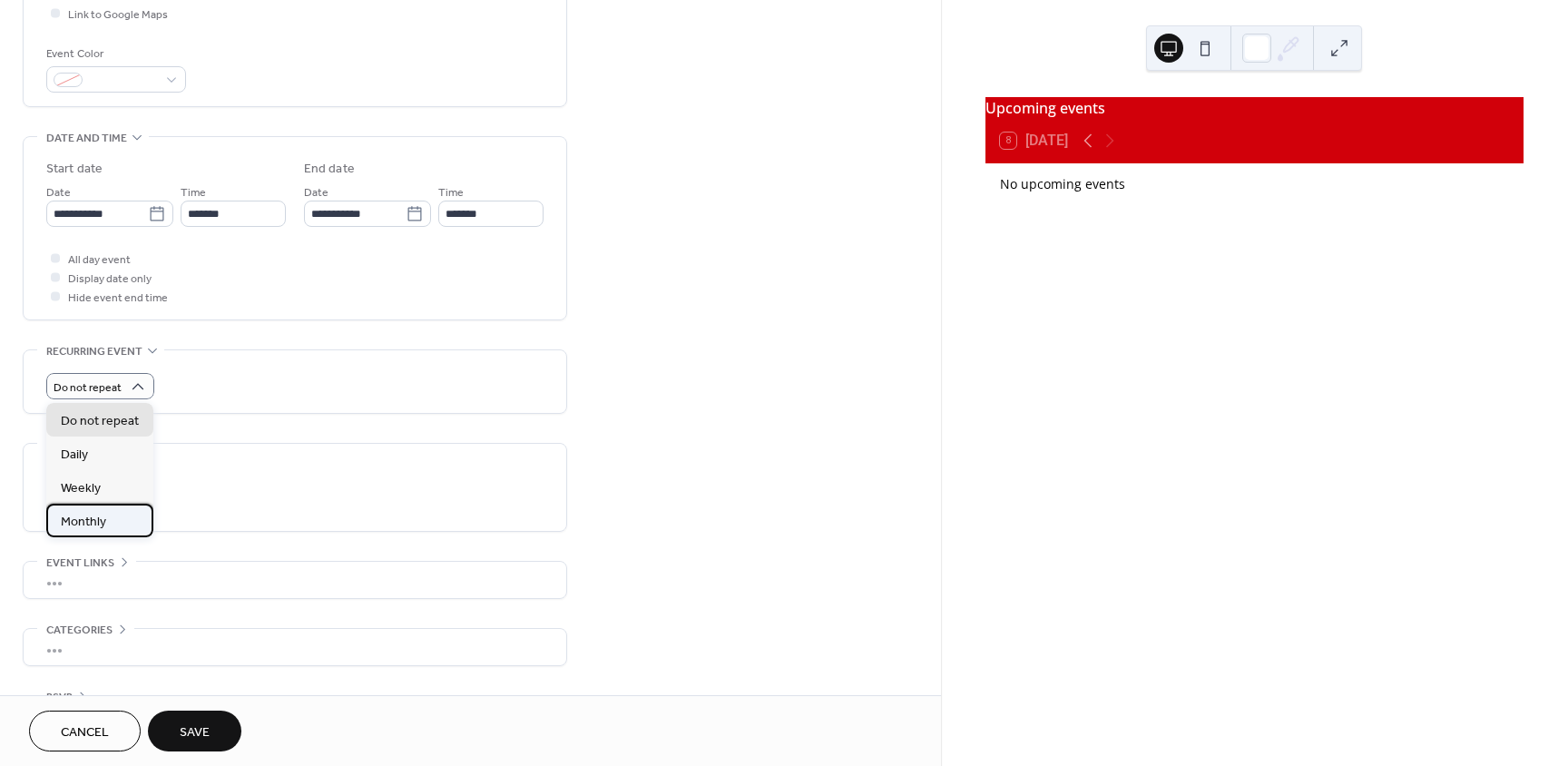 click on "Monthly" at bounding box center (100, 520) 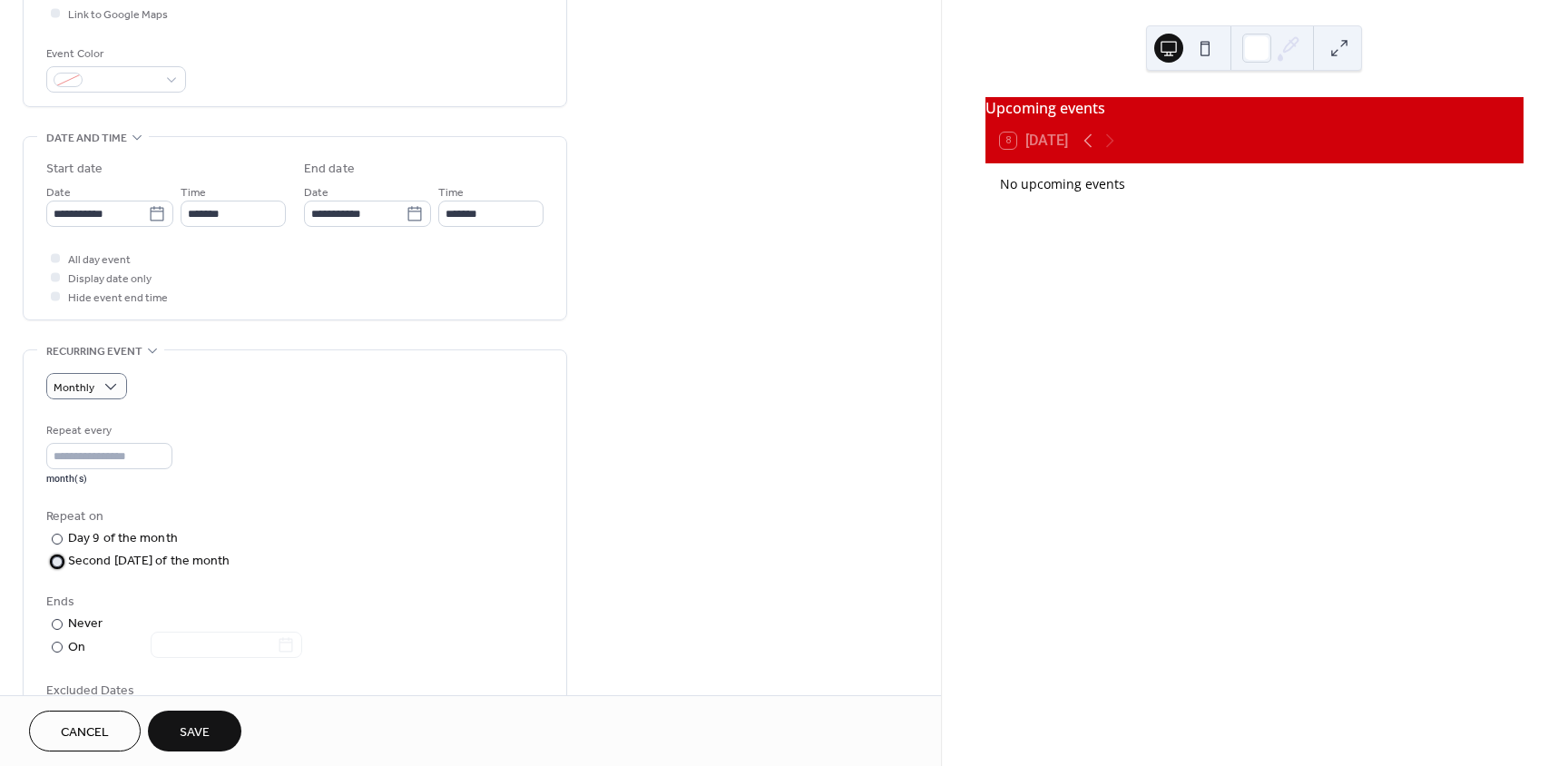 click at bounding box center [57, 562] 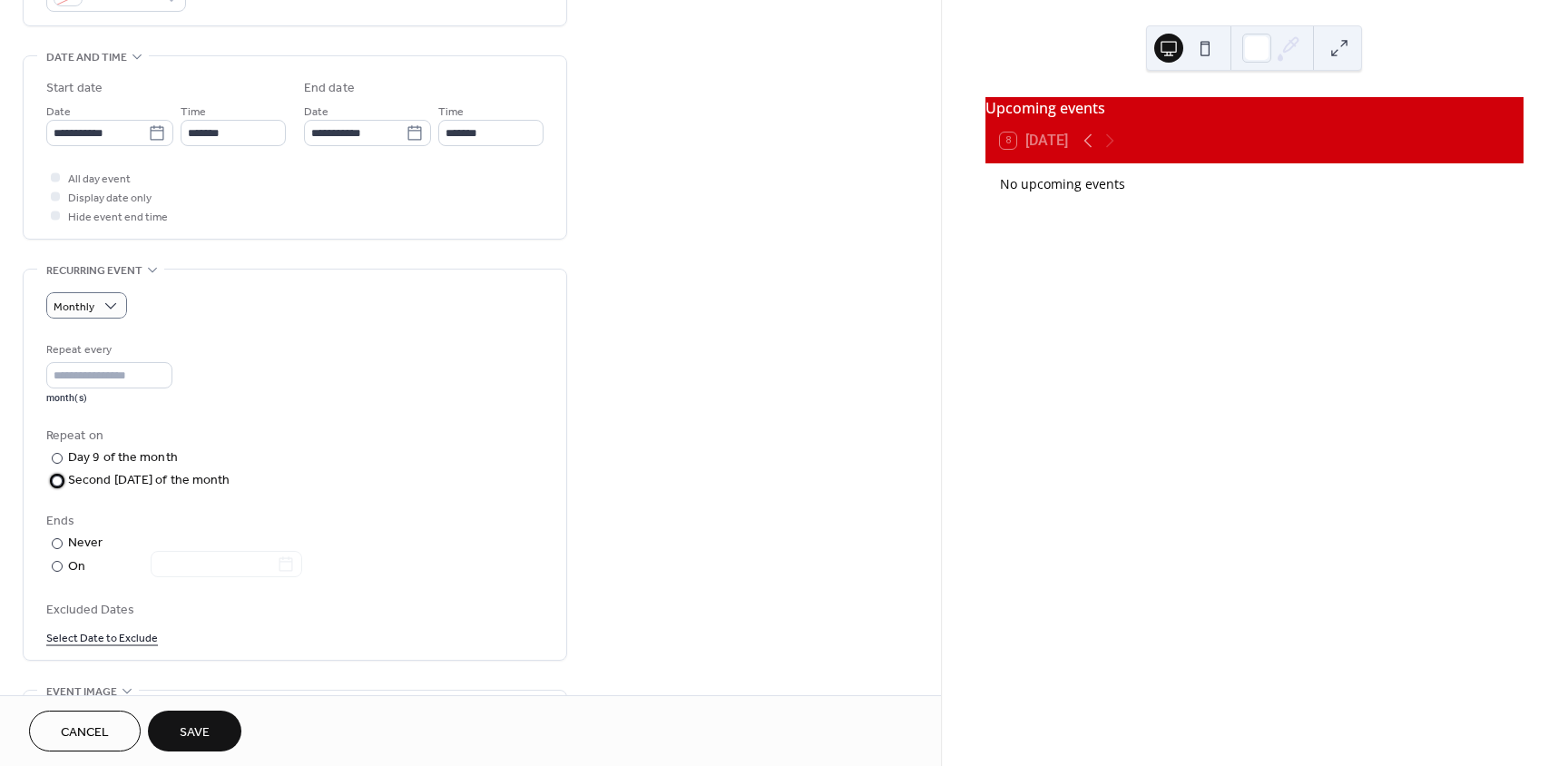 scroll, scrollTop: 545, scrollLeft: 0, axis: vertical 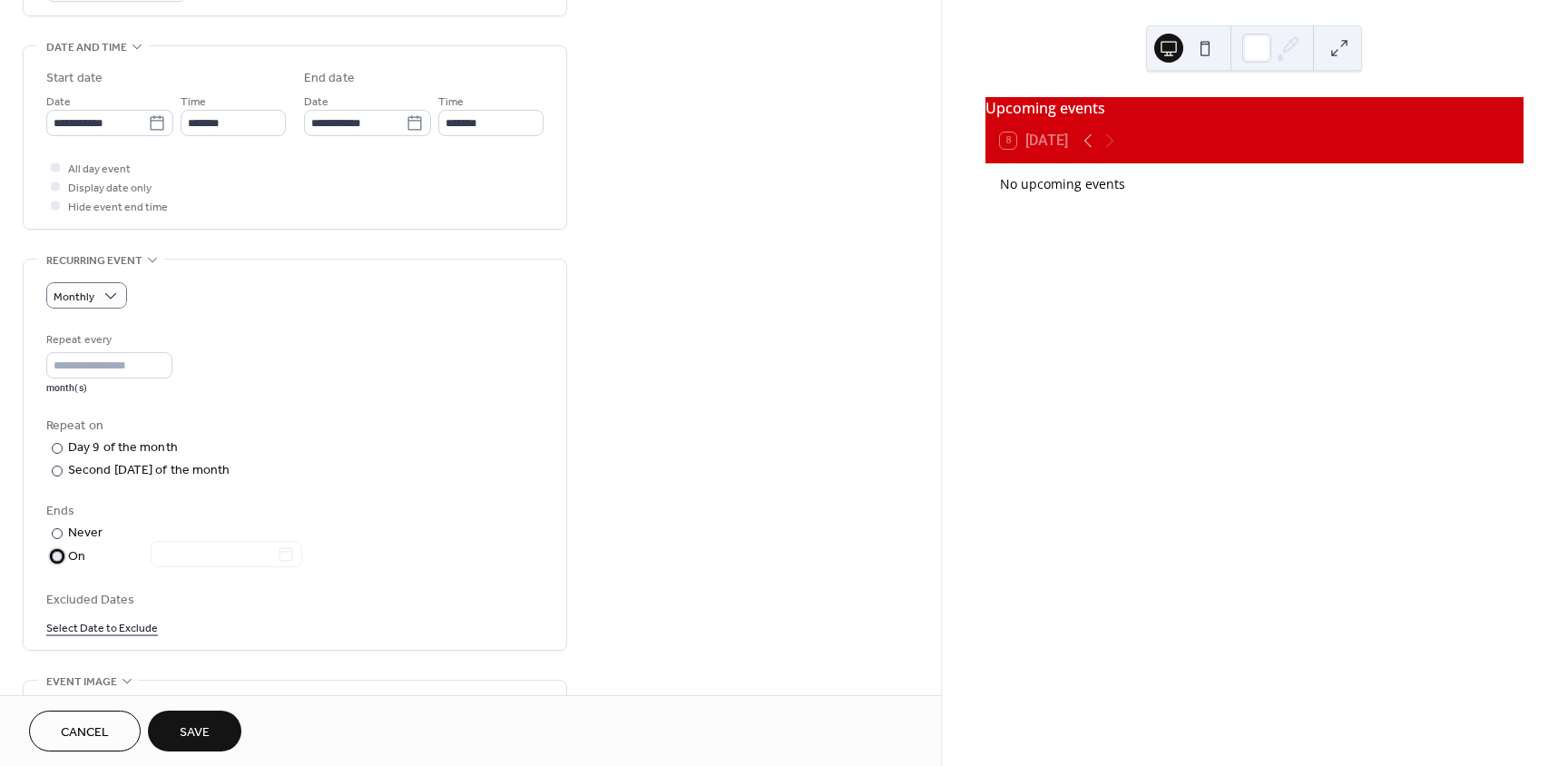 click at bounding box center [57, 556] 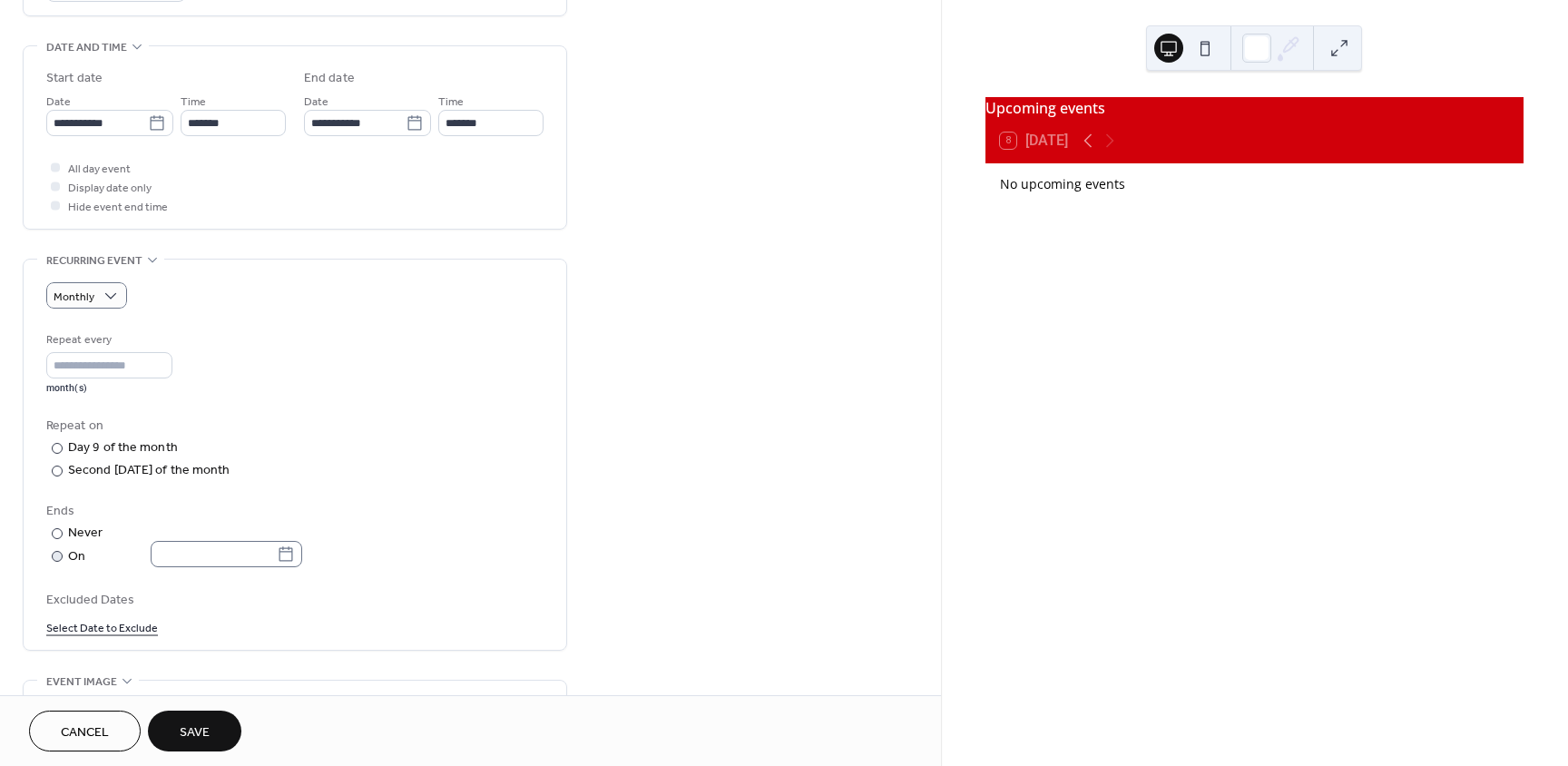 click 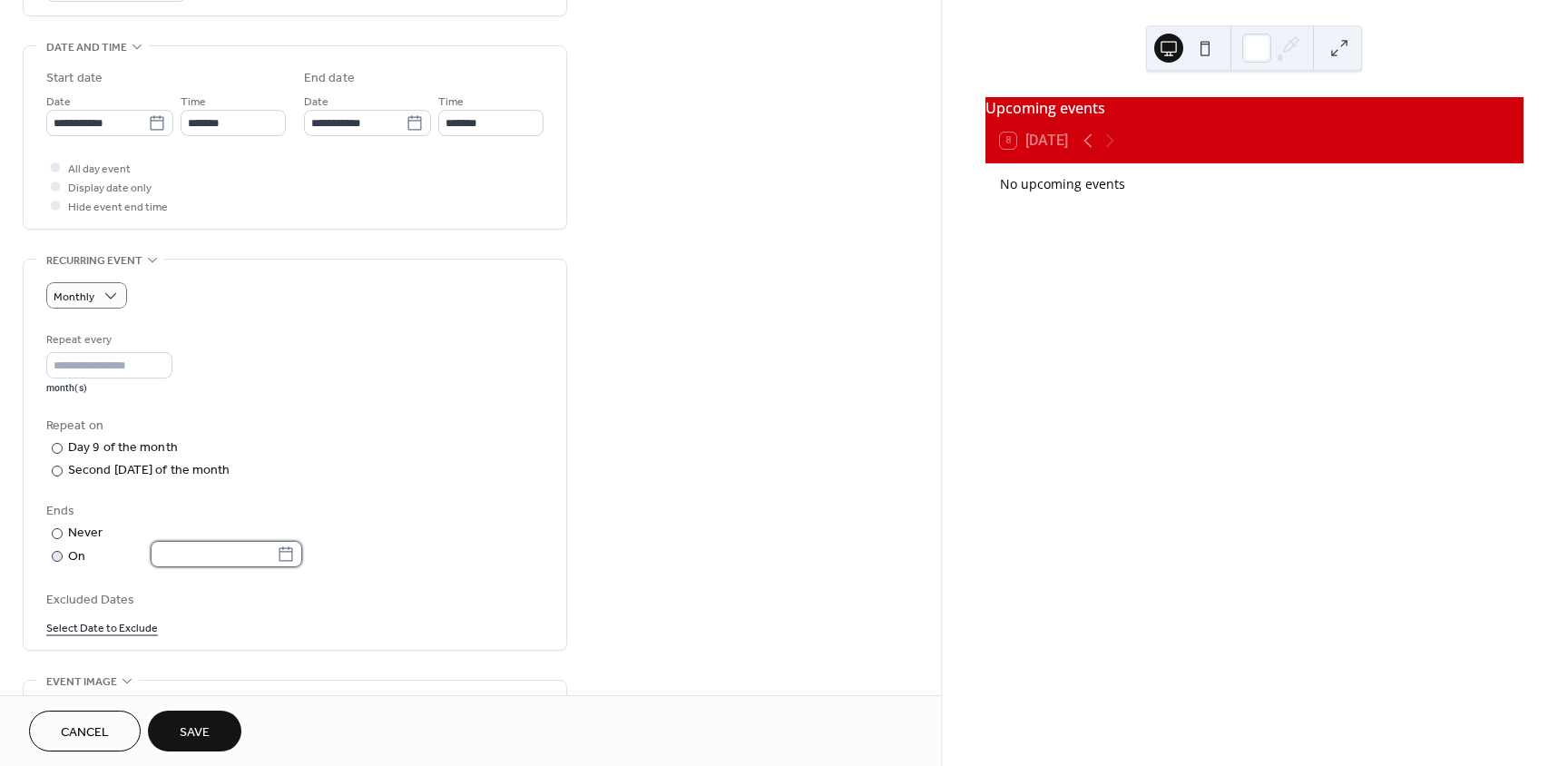 click at bounding box center (213, 554) 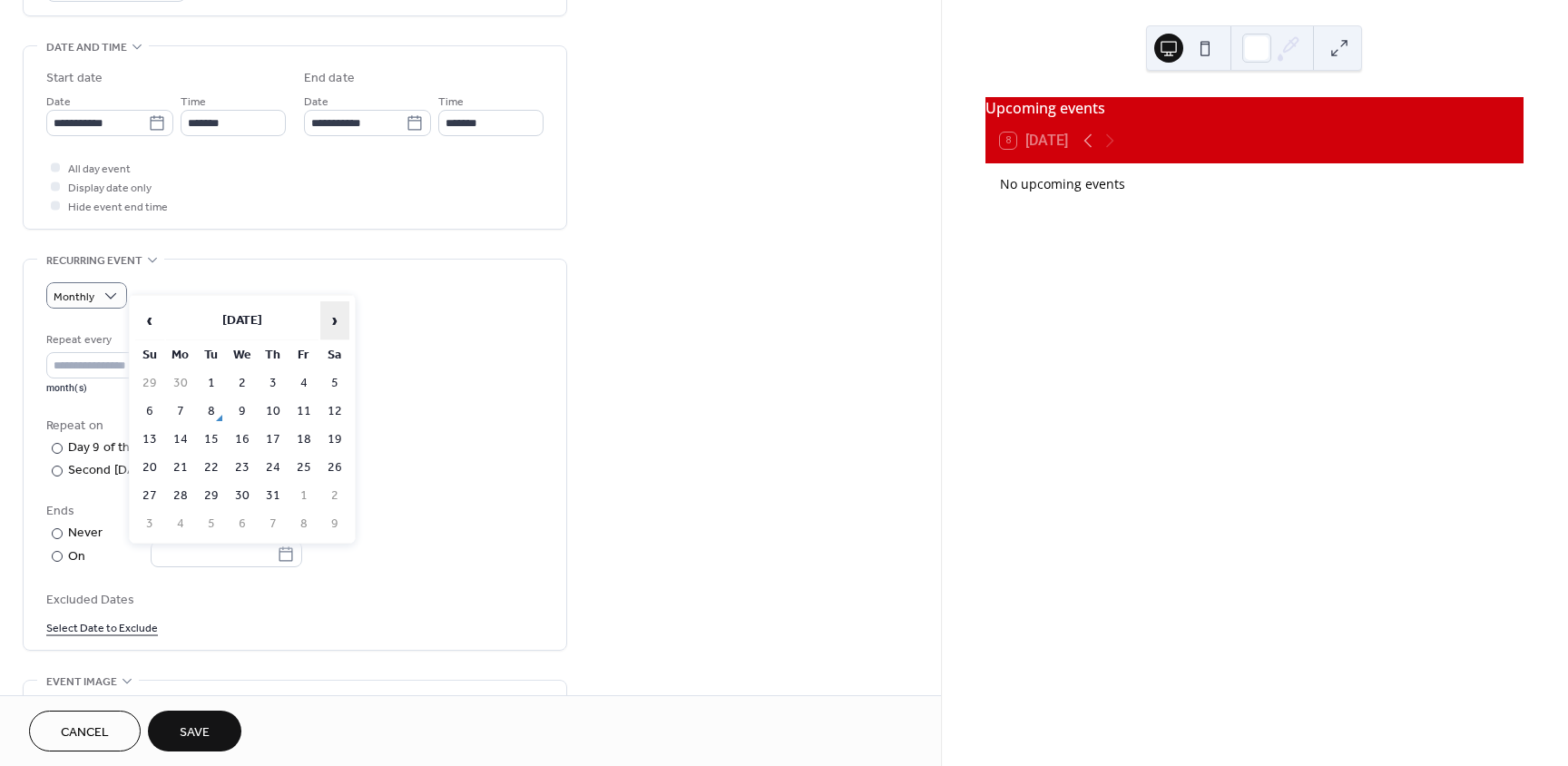 click on "›" at bounding box center (335, 320) 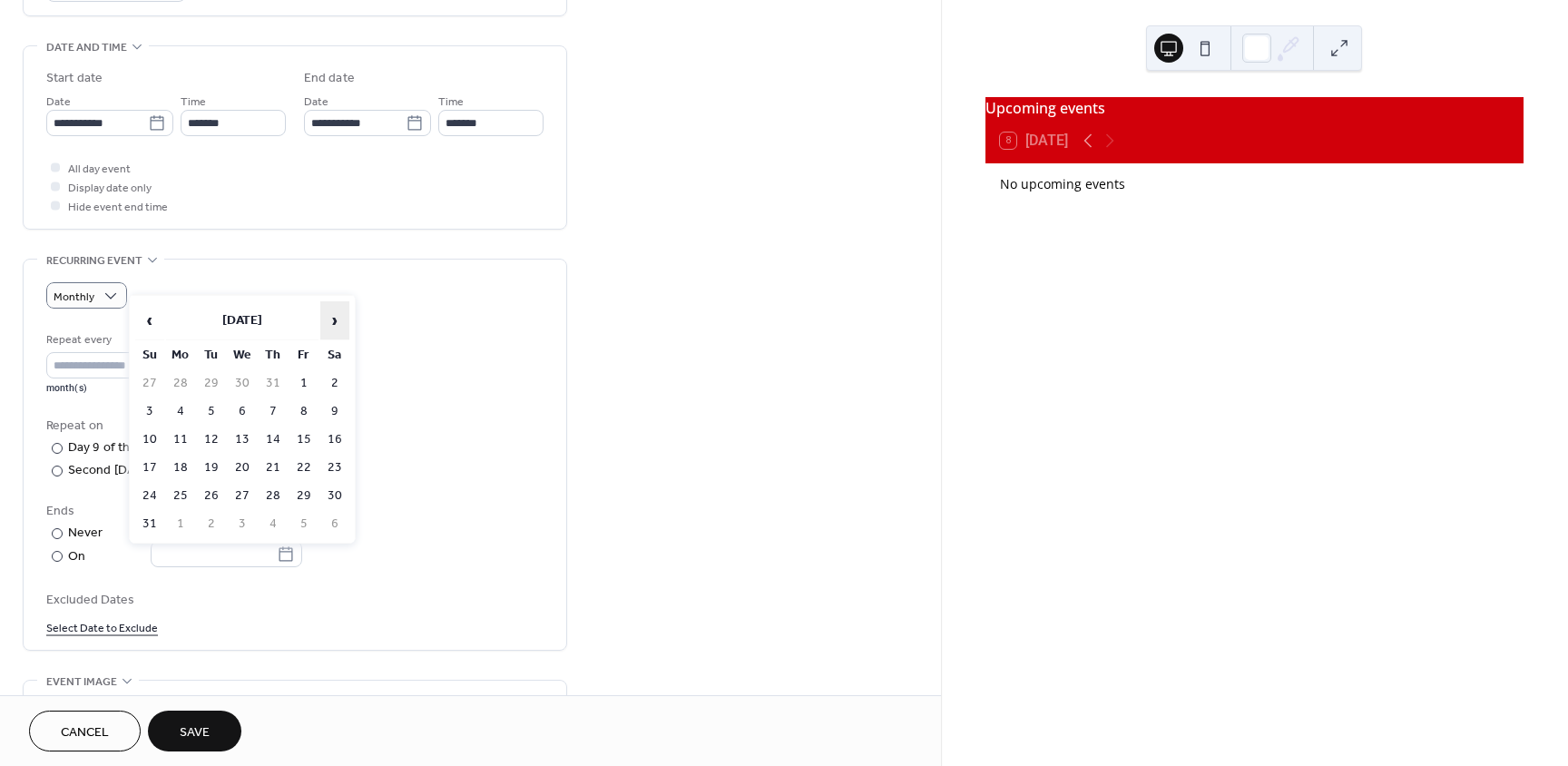 click on "›" at bounding box center (335, 320) 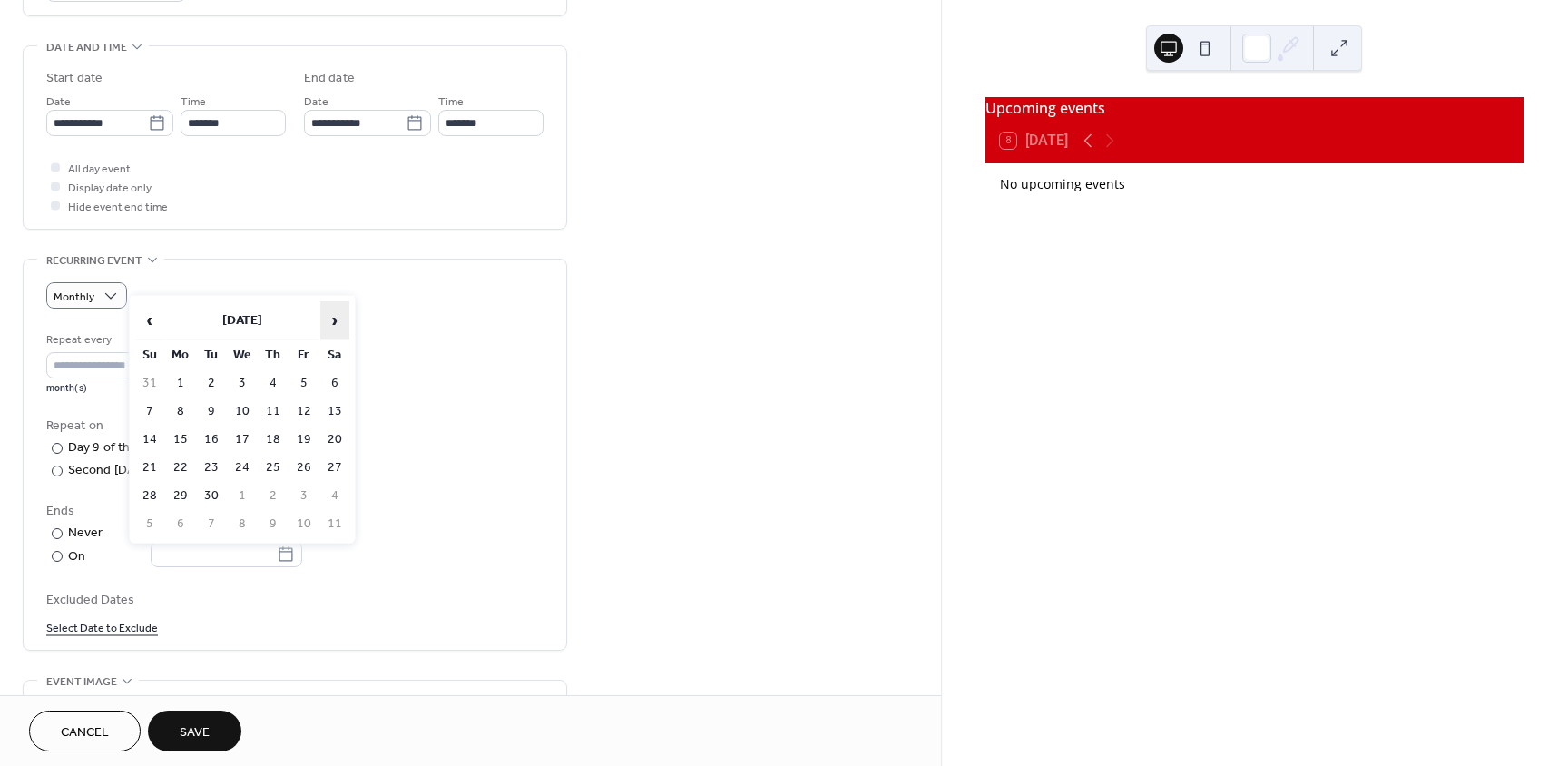 click on "›" at bounding box center (335, 320) 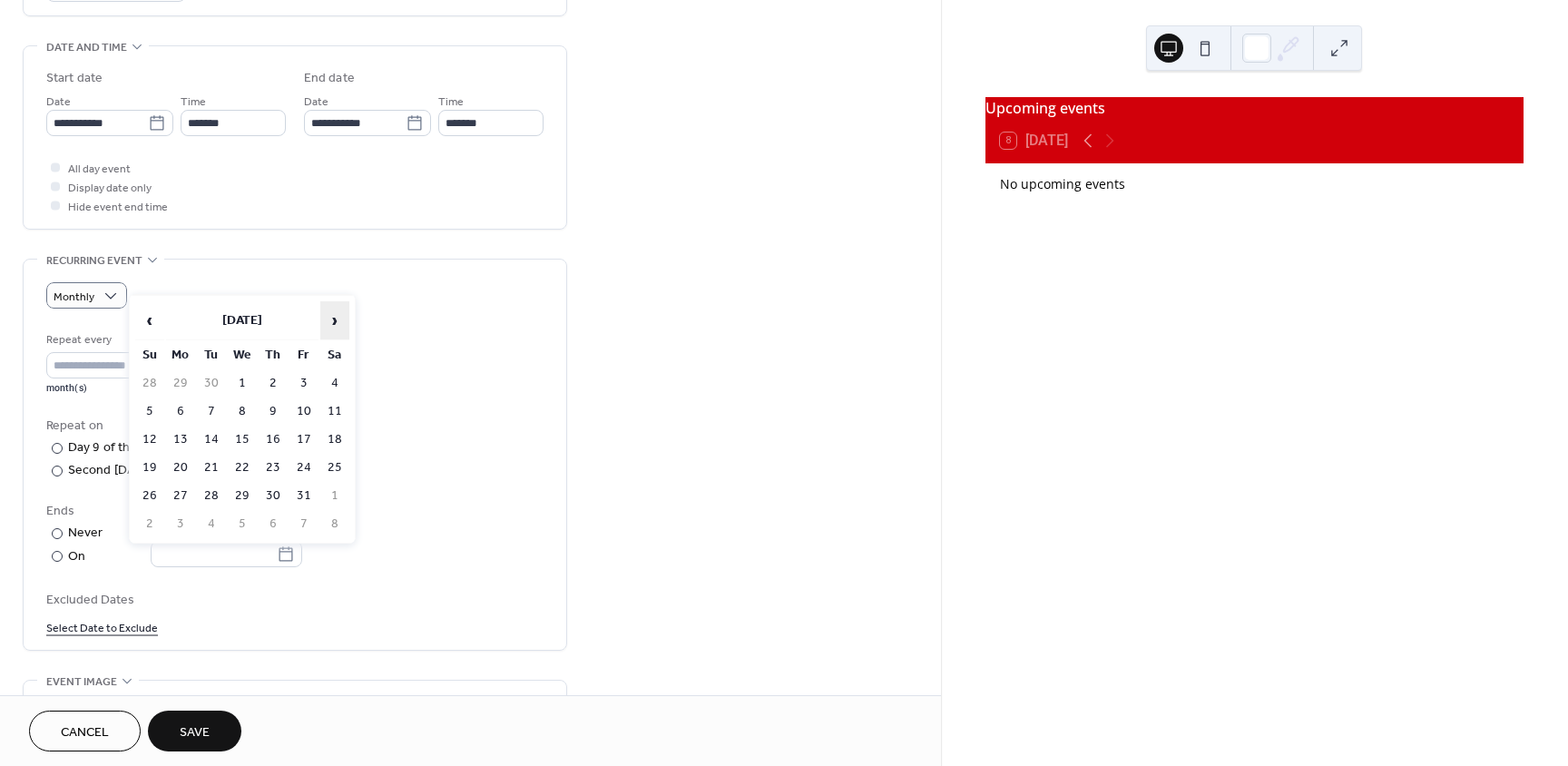 click on "›" at bounding box center (335, 320) 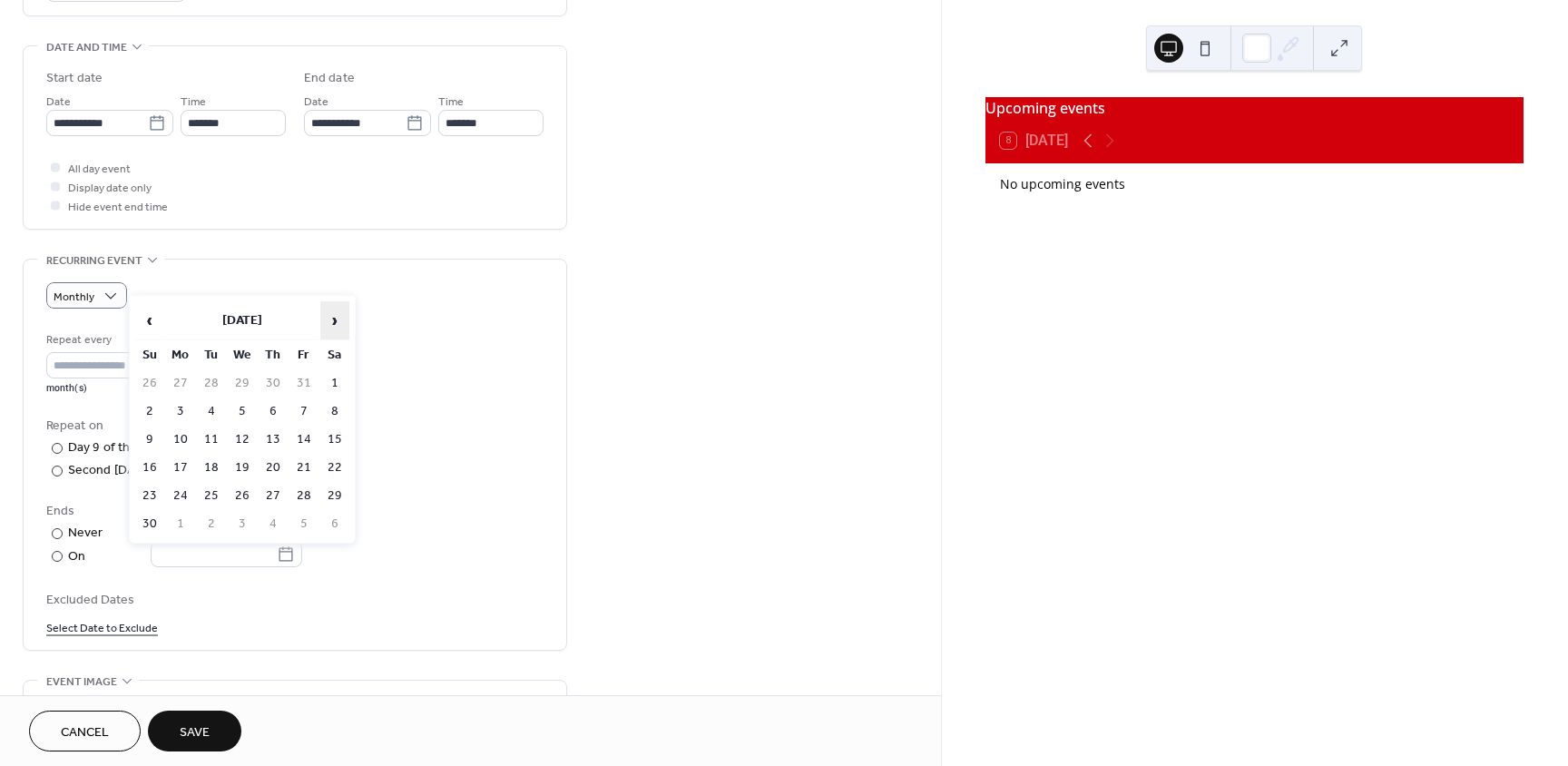 click on "›" at bounding box center [335, 320] 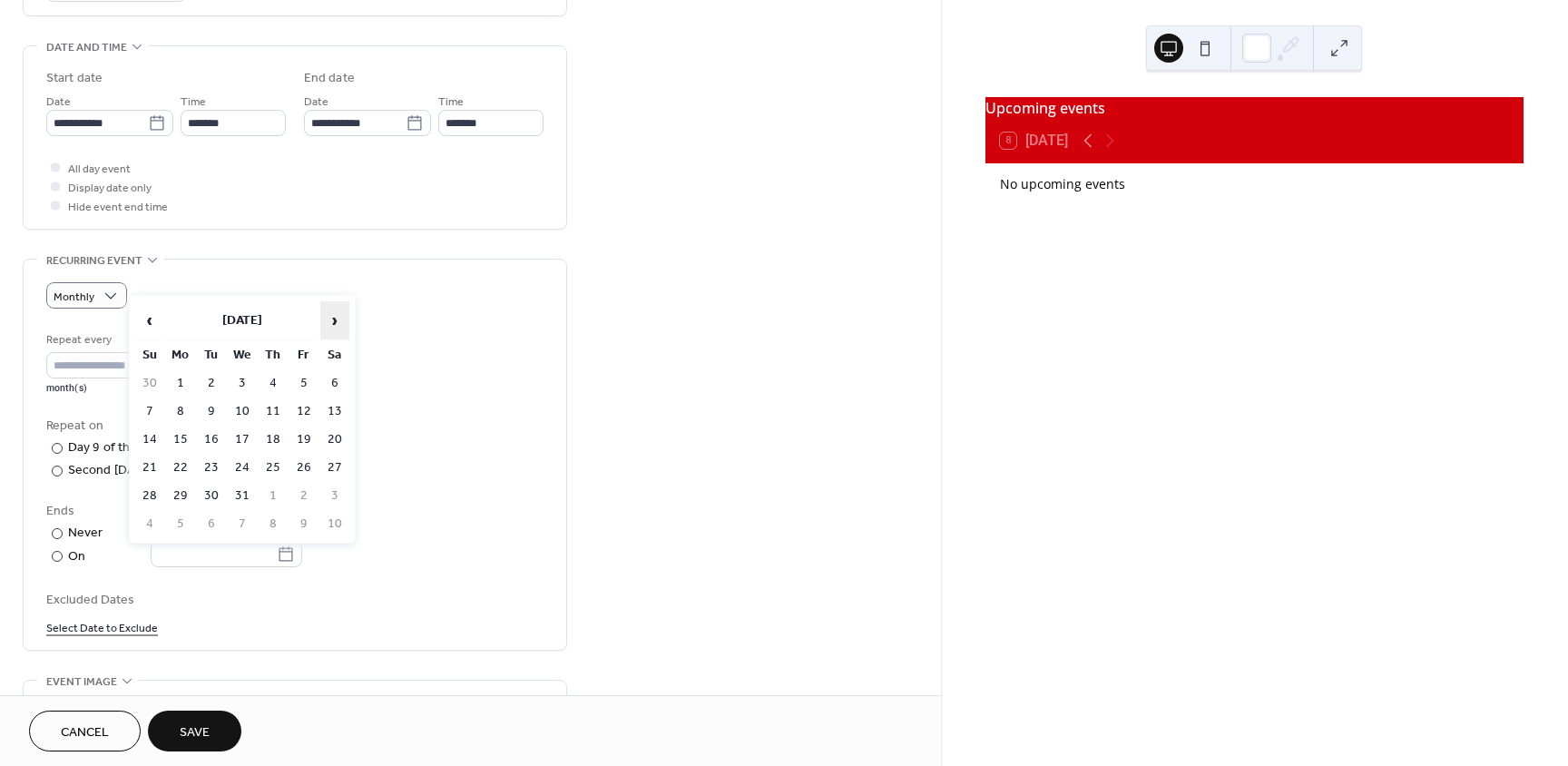 click on "›" at bounding box center [335, 320] 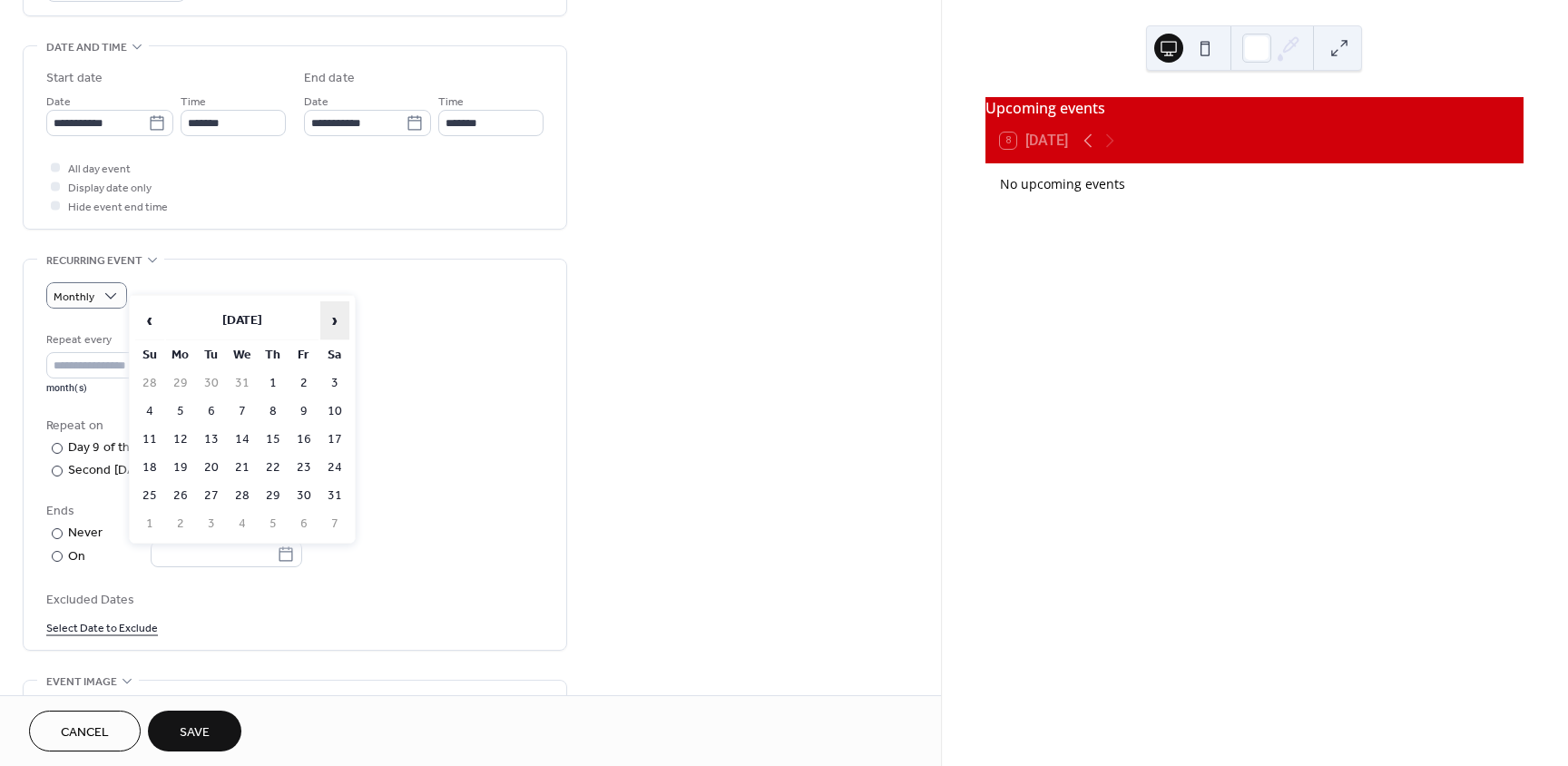 click on "›" at bounding box center (335, 320) 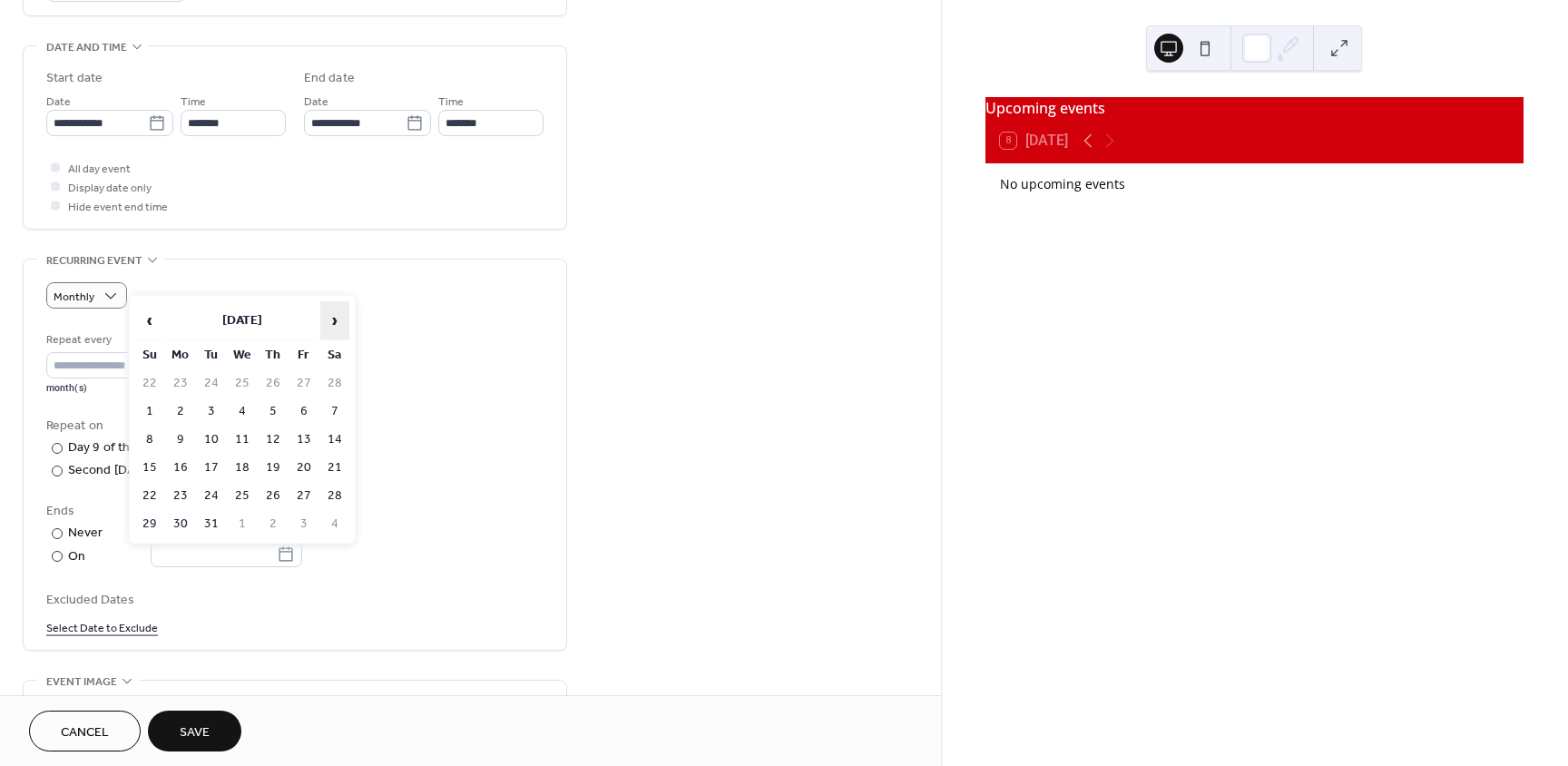 click on "›" at bounding box center (335, 320) 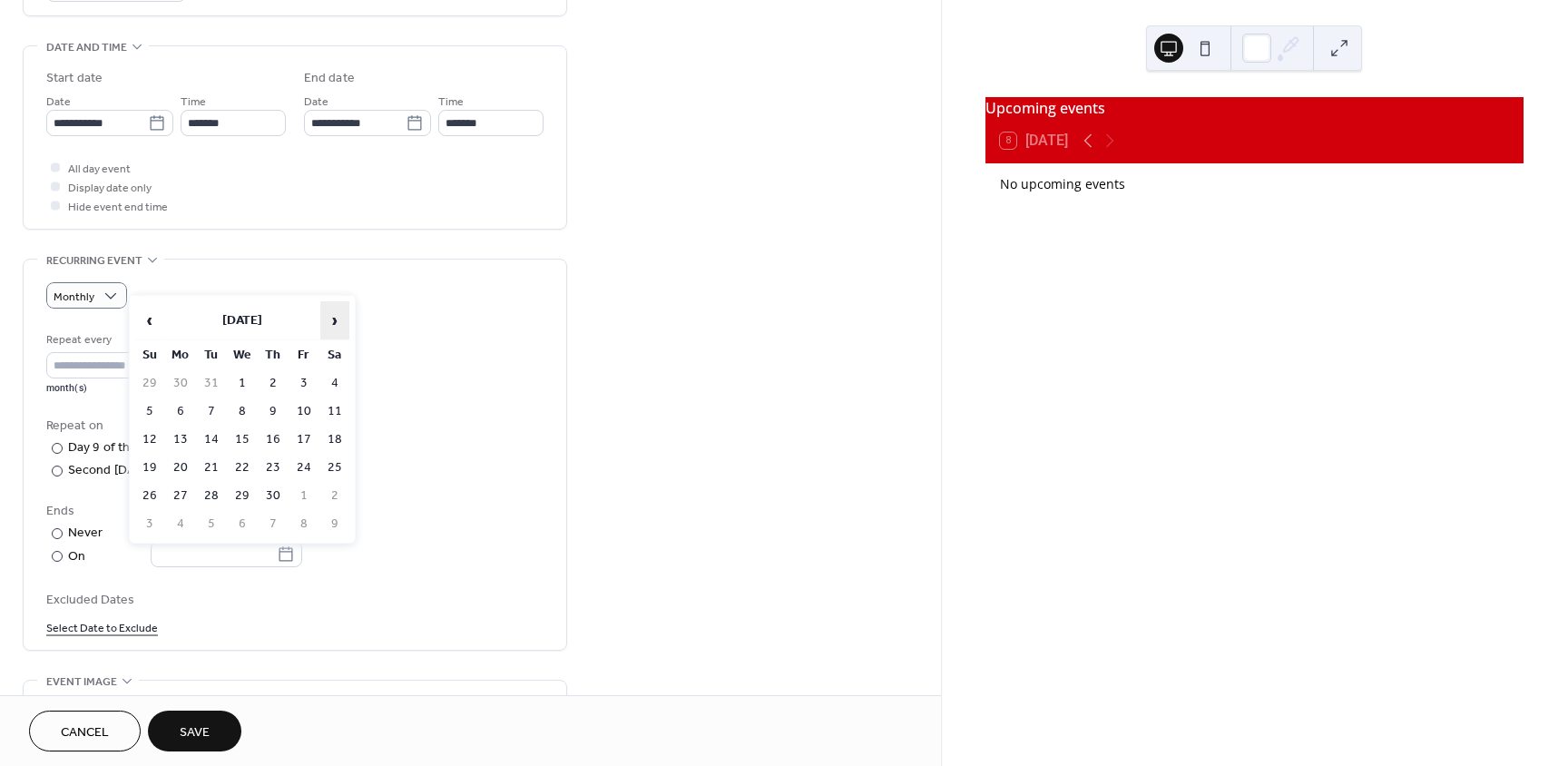 click on "›" at bounding box center [335, 320] 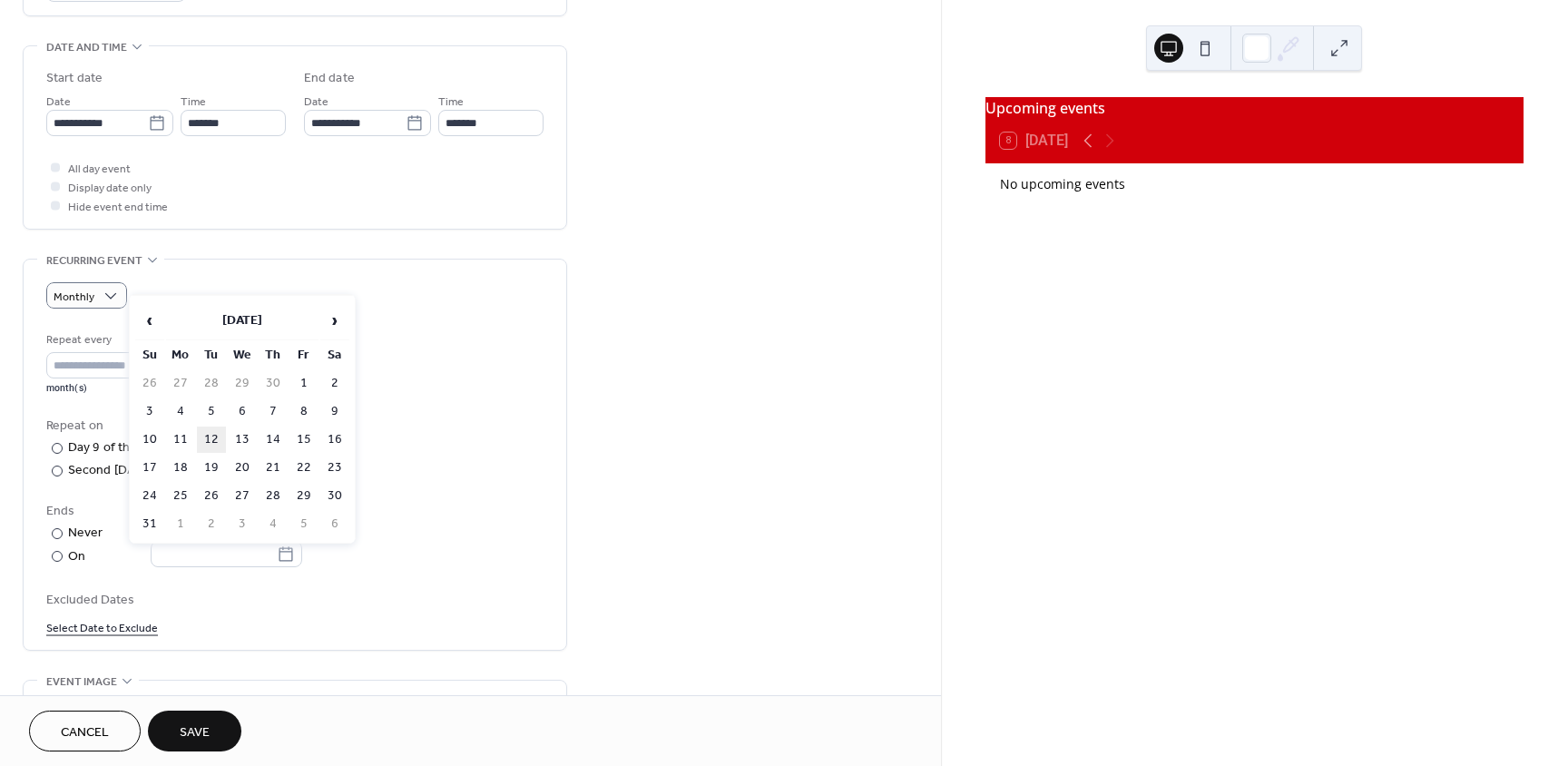 click on "12" at bounding box center [211, 439] 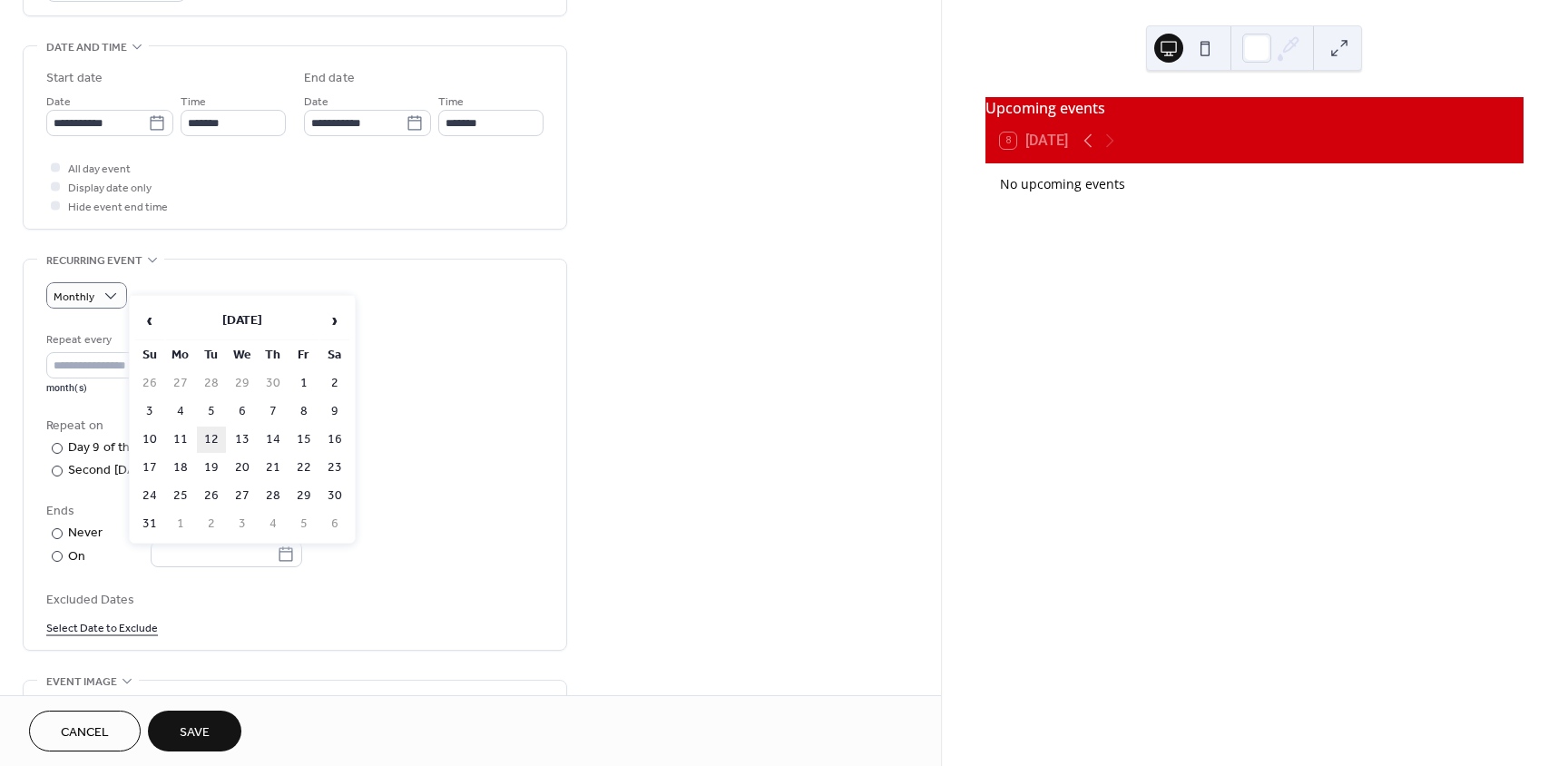 type on "**********" 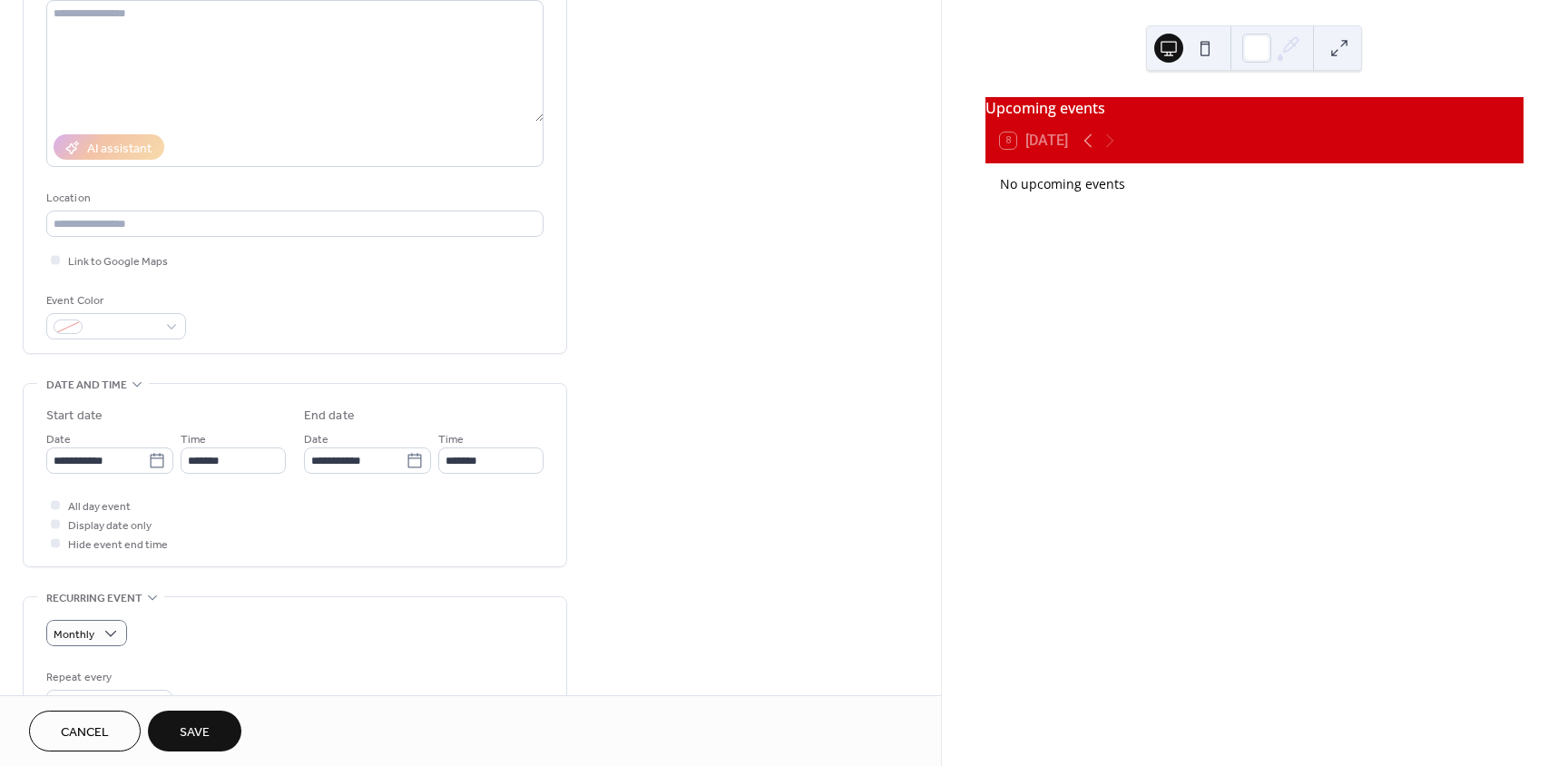 scroll, scrollTop: 202, scrollLeft: 0, axis: vertical 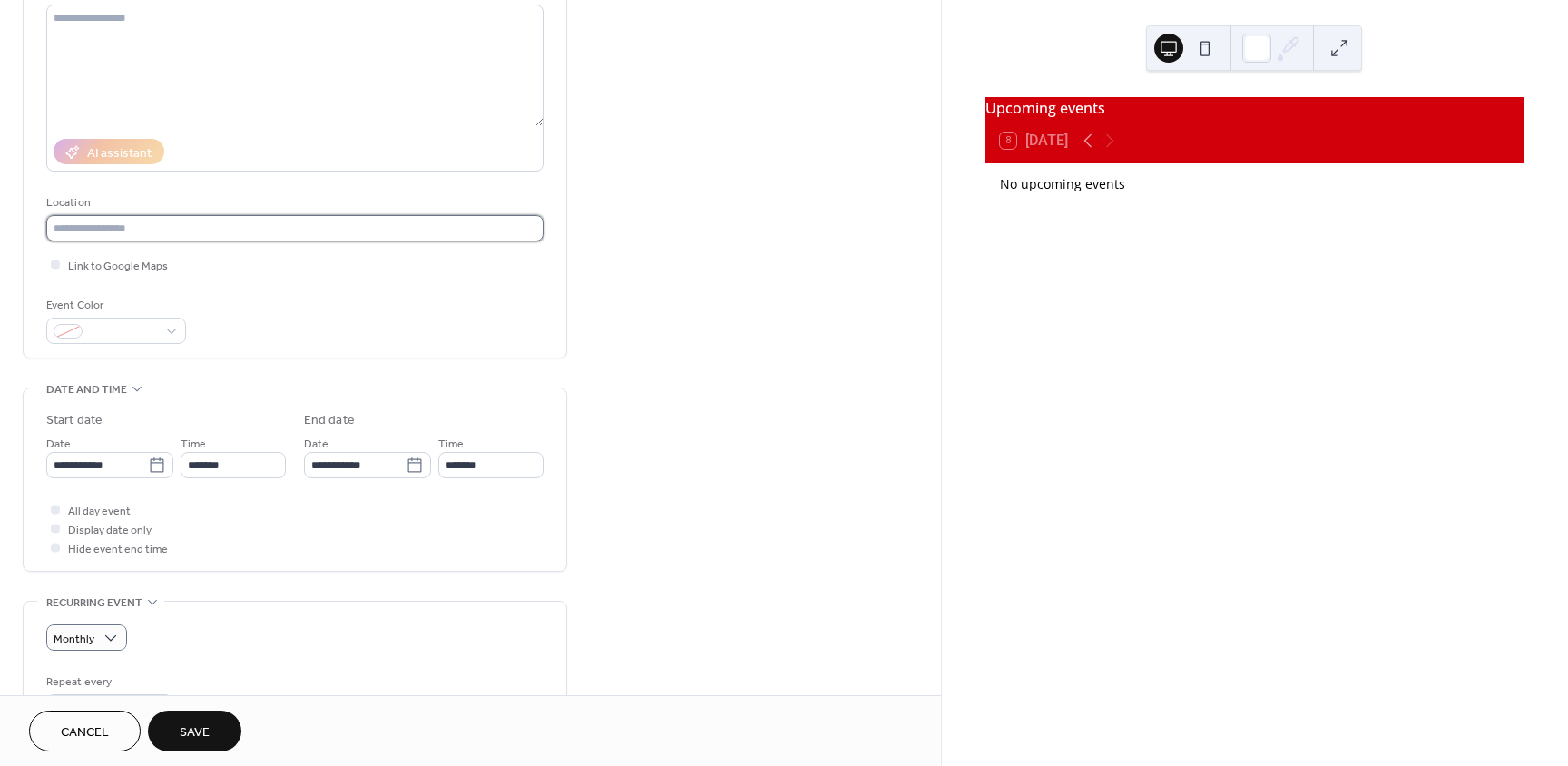 click at bounding box center (295, 228) 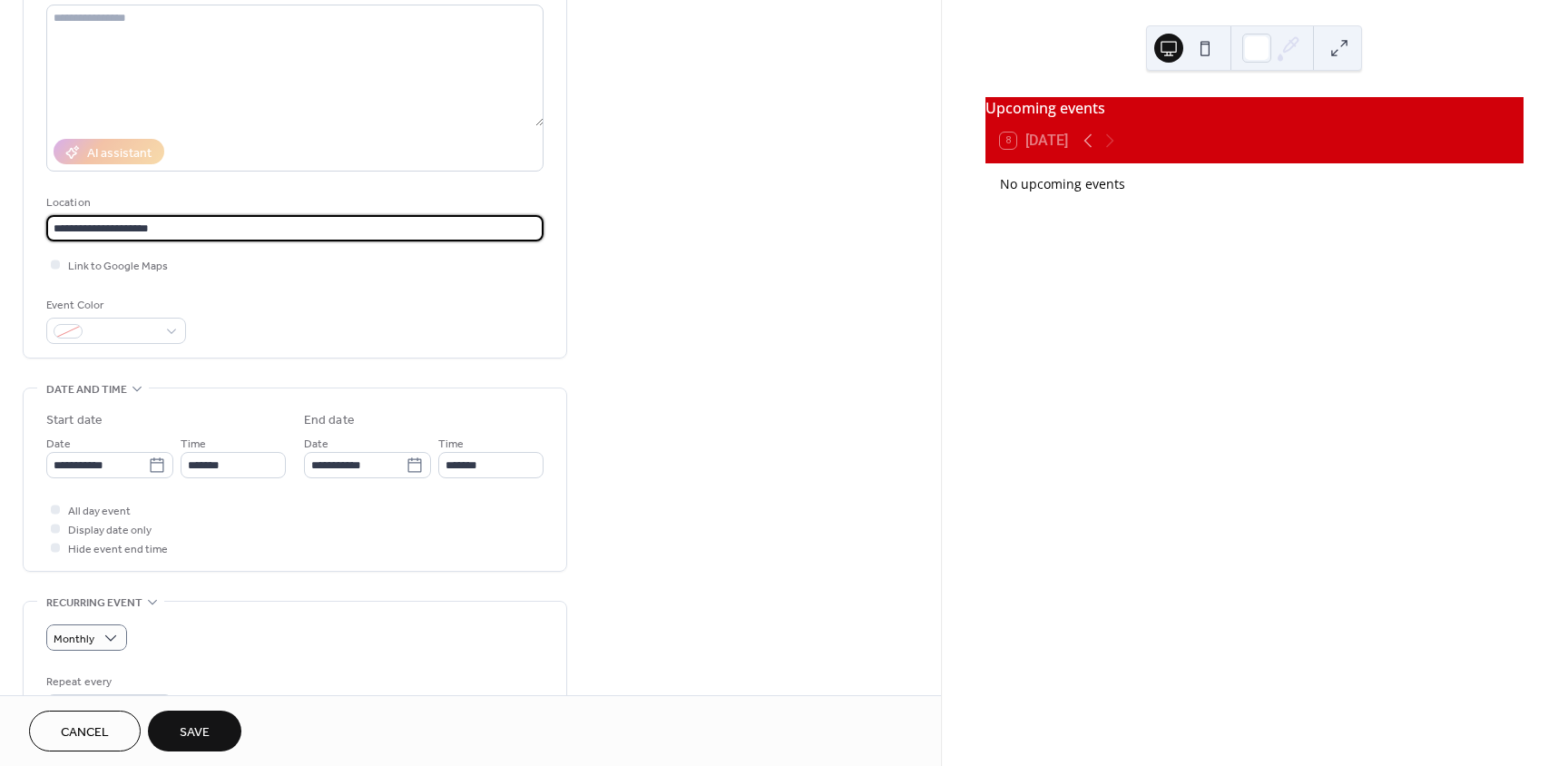 type on "**********" 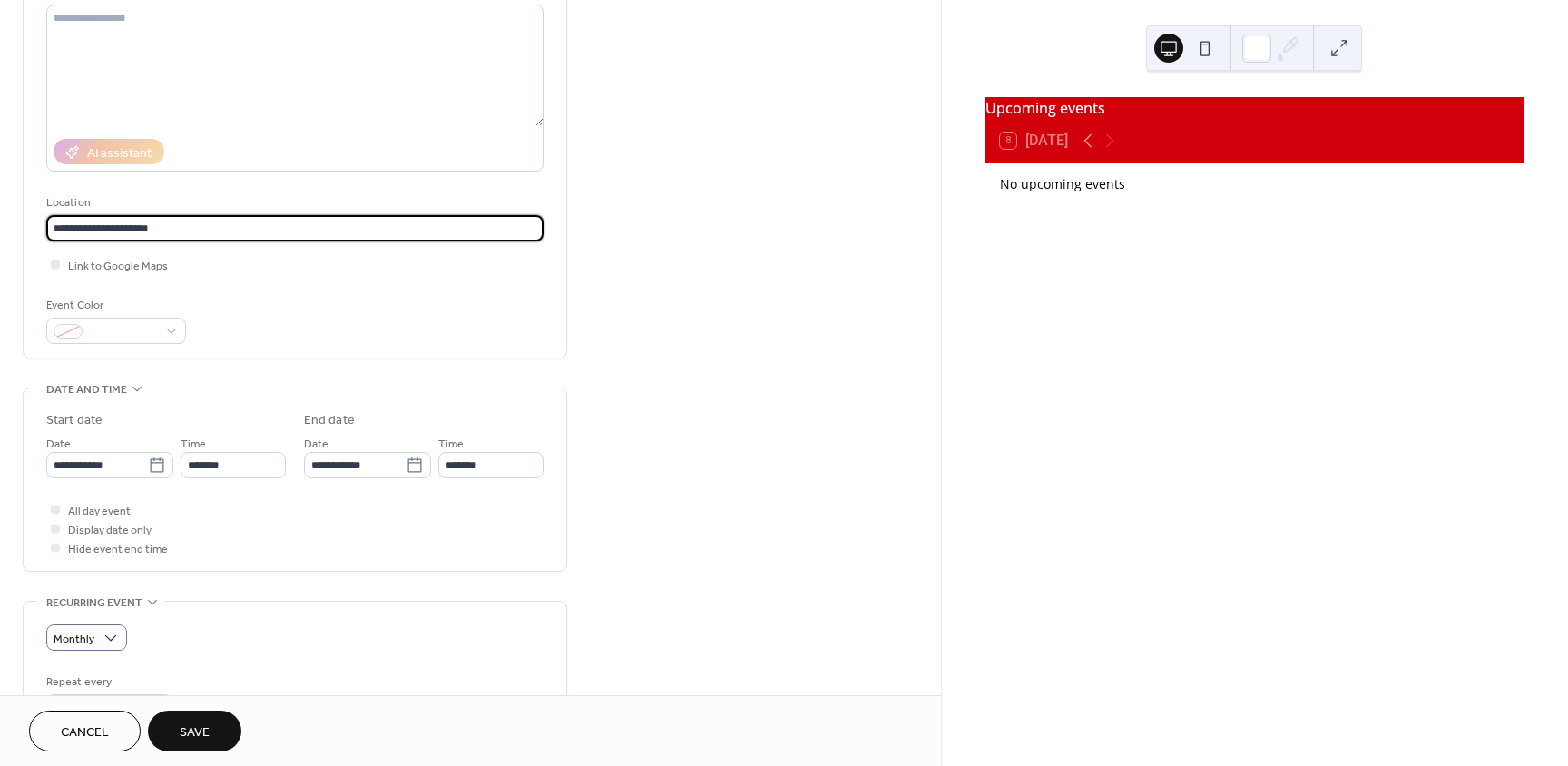 click on "Save" at bounding box center [194, 732] 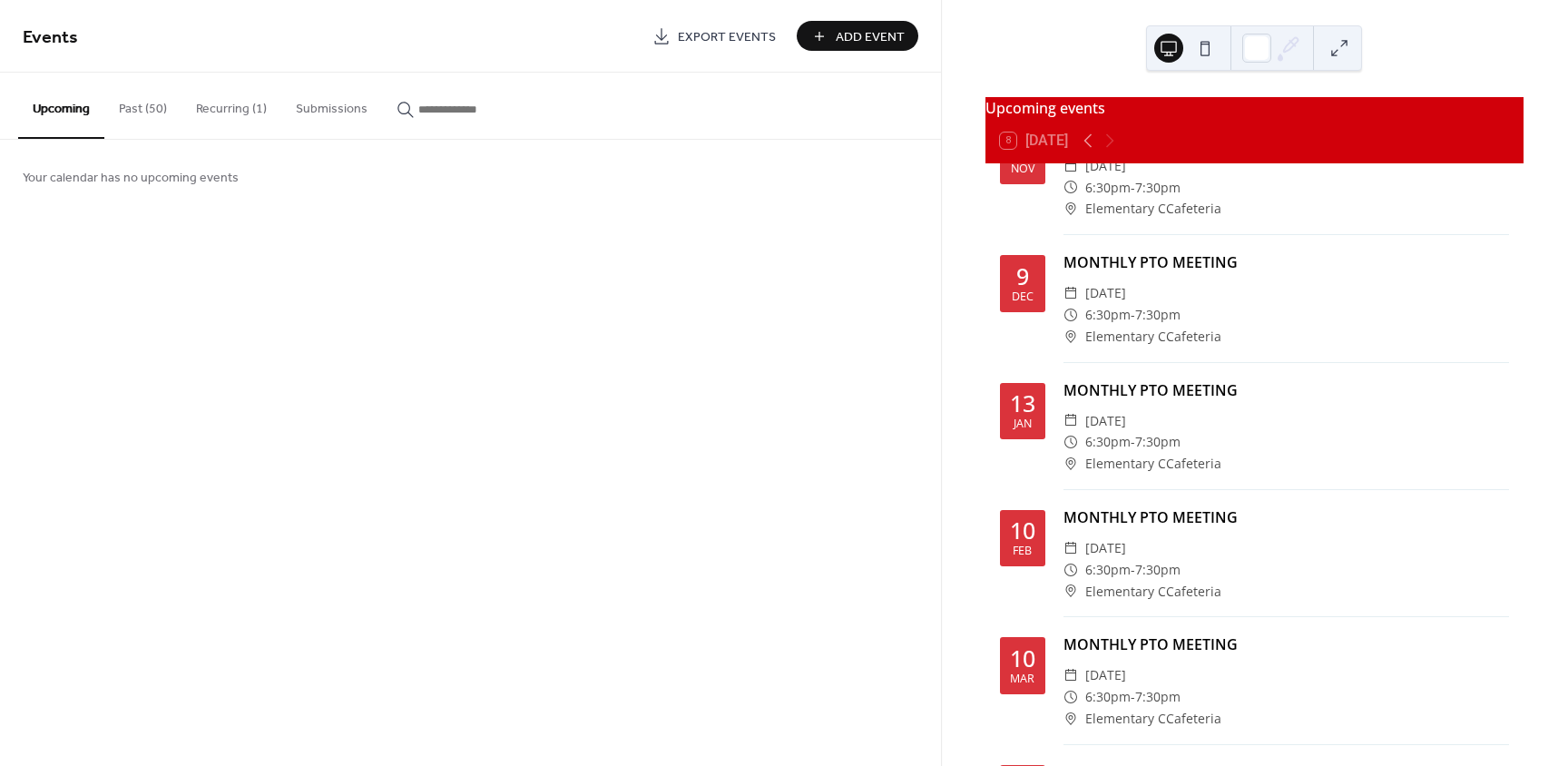 scroll, scrollTop: 392, scrollLeft: 0, axis: vertical 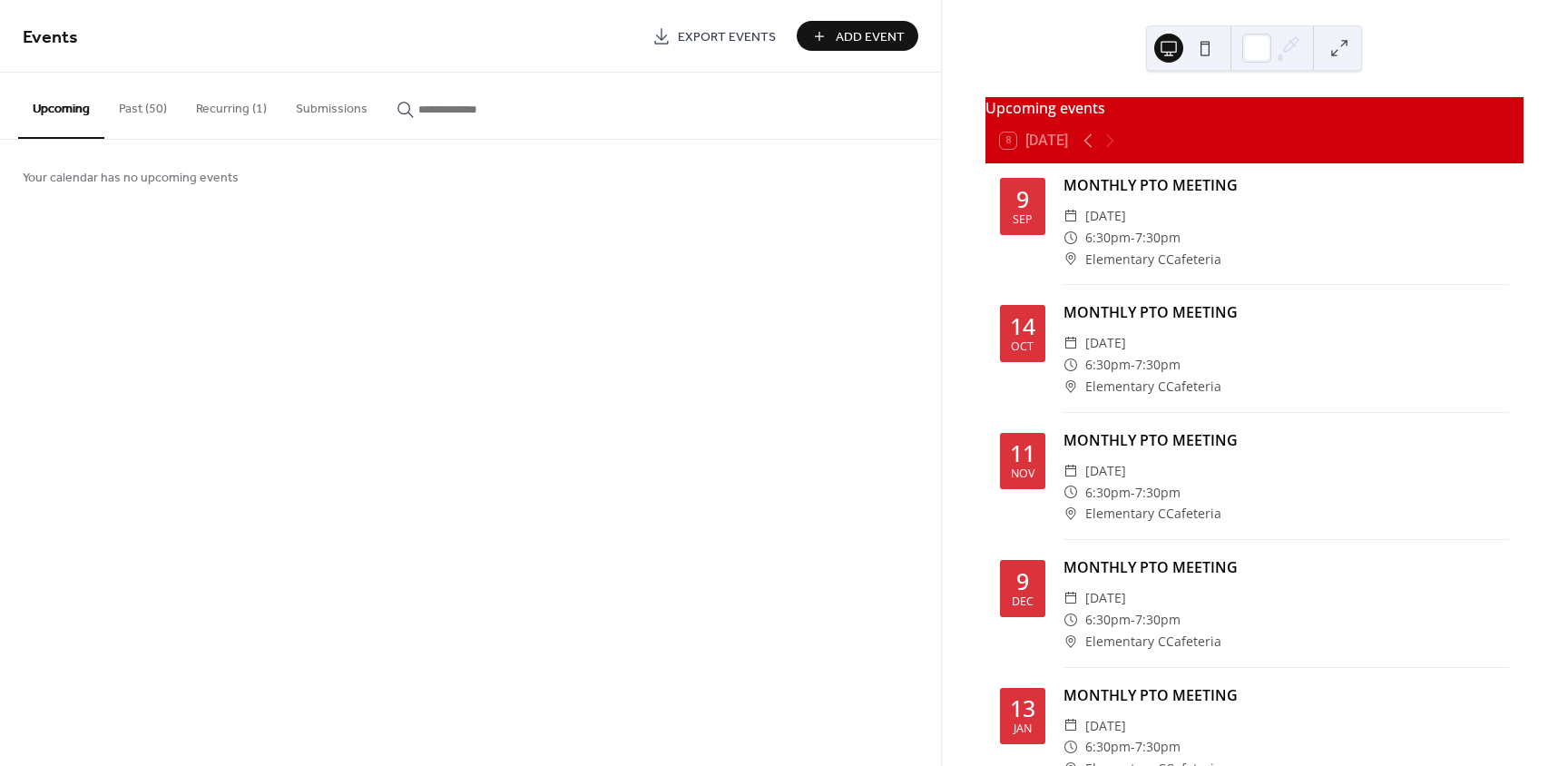 click on "Add Event" at bounding box center (870, 37) 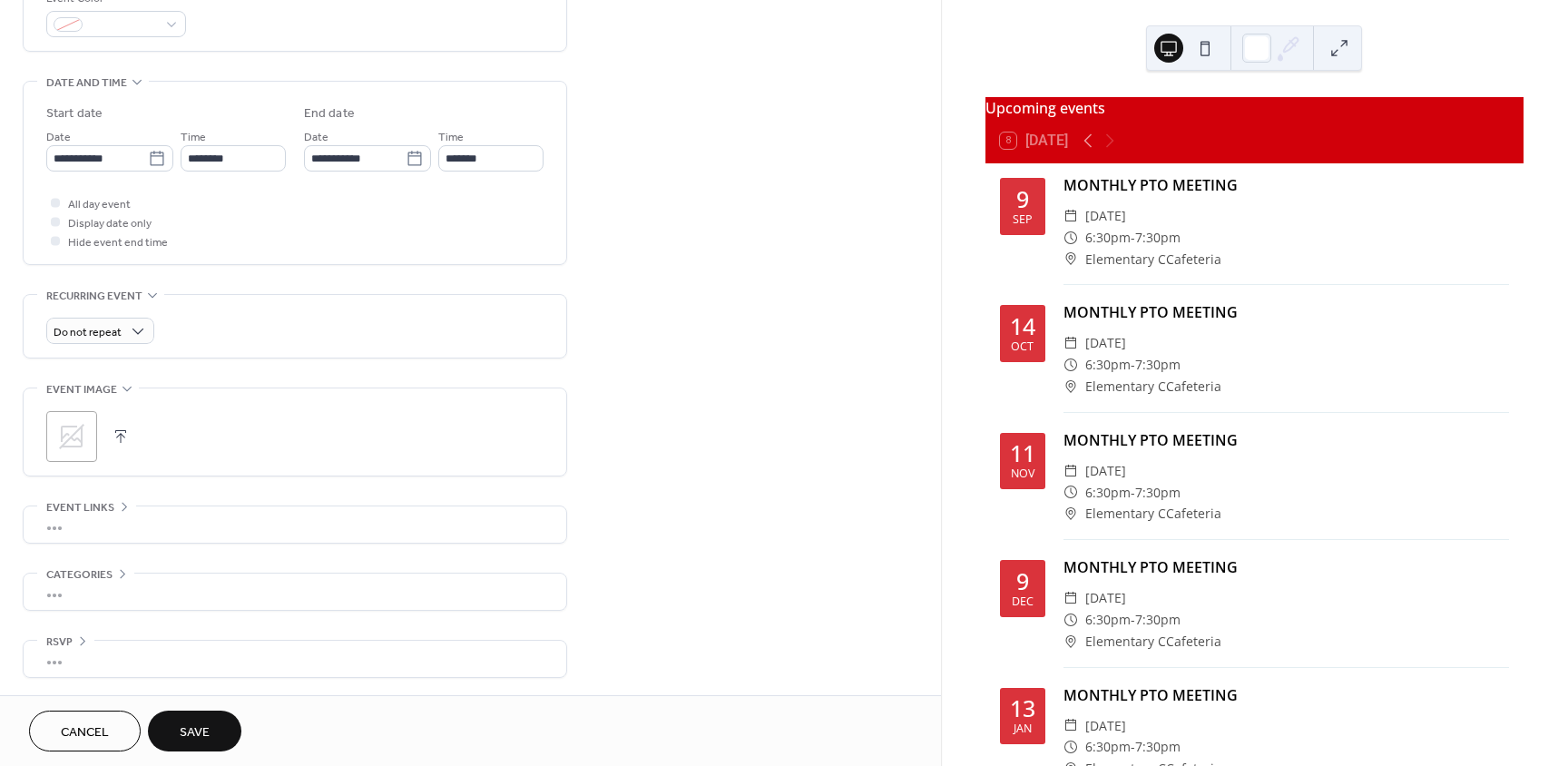 scroll, scrollTop: 510, scrollLeft: 0, axis: vertical 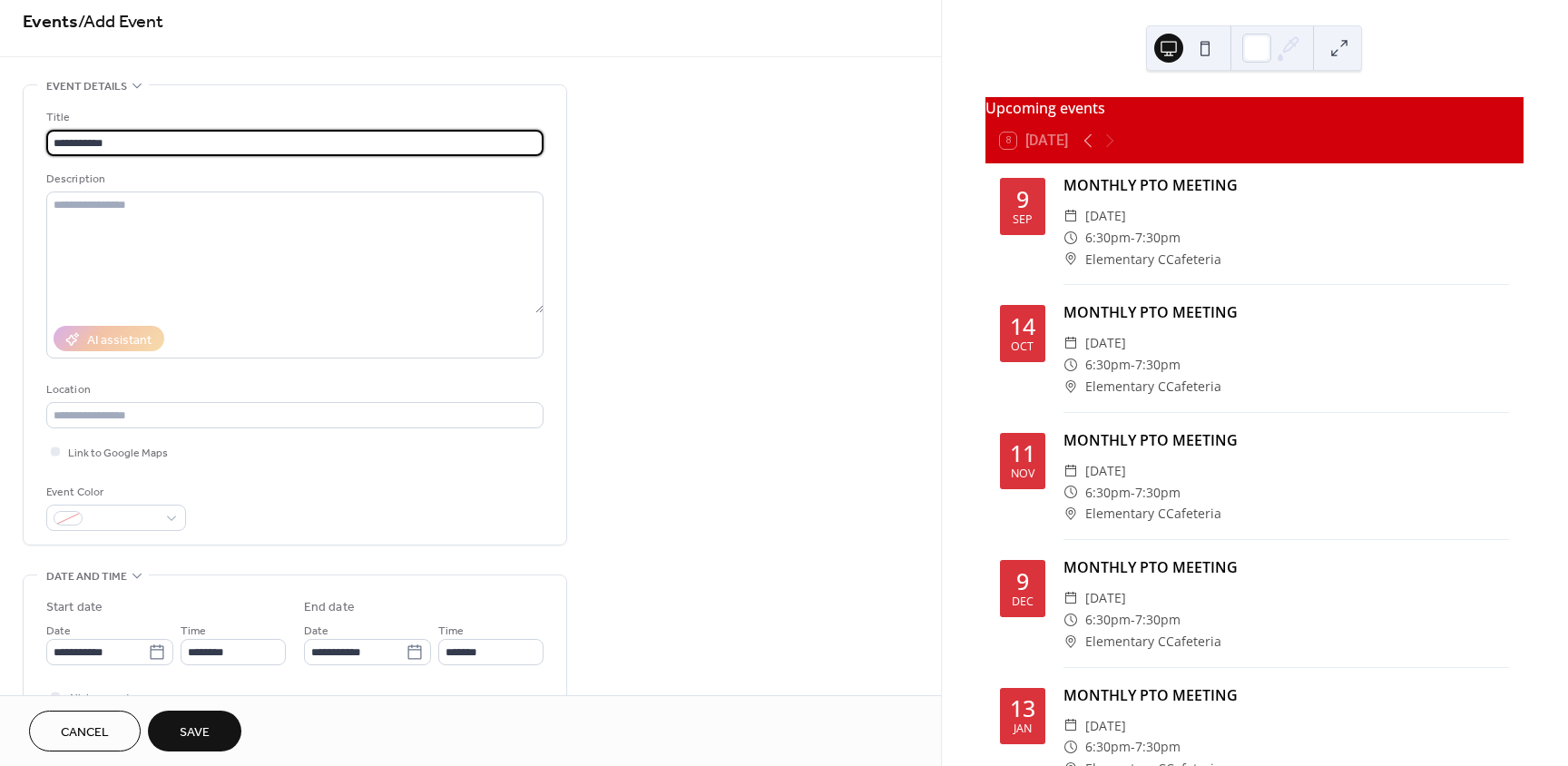 drag, startPoint x: 133, startPoint y: 9, endPoint x: -44, endPoint y: 4, distance: 177.07061 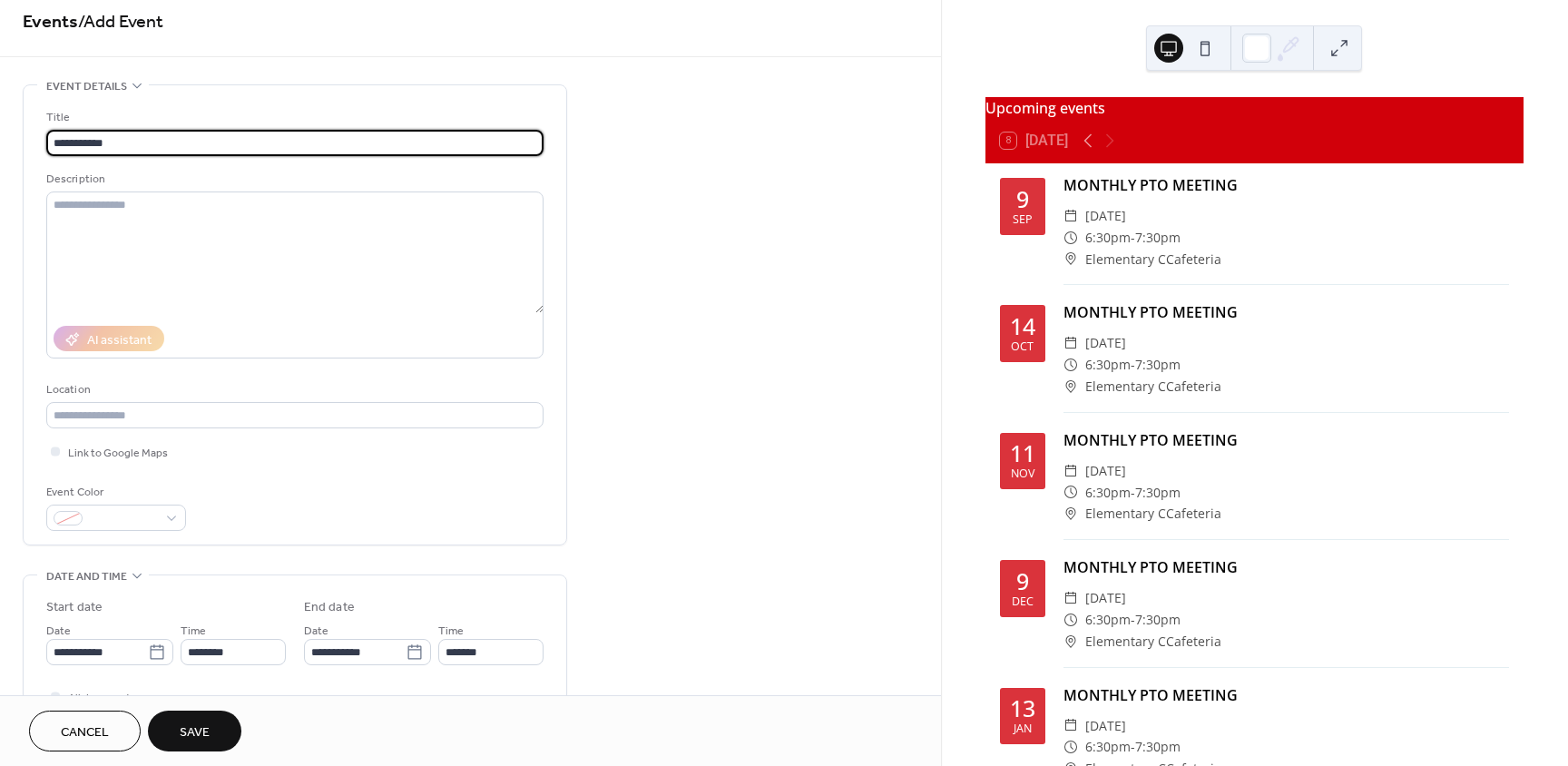 click on "**********" at bounding box center (784, 383) 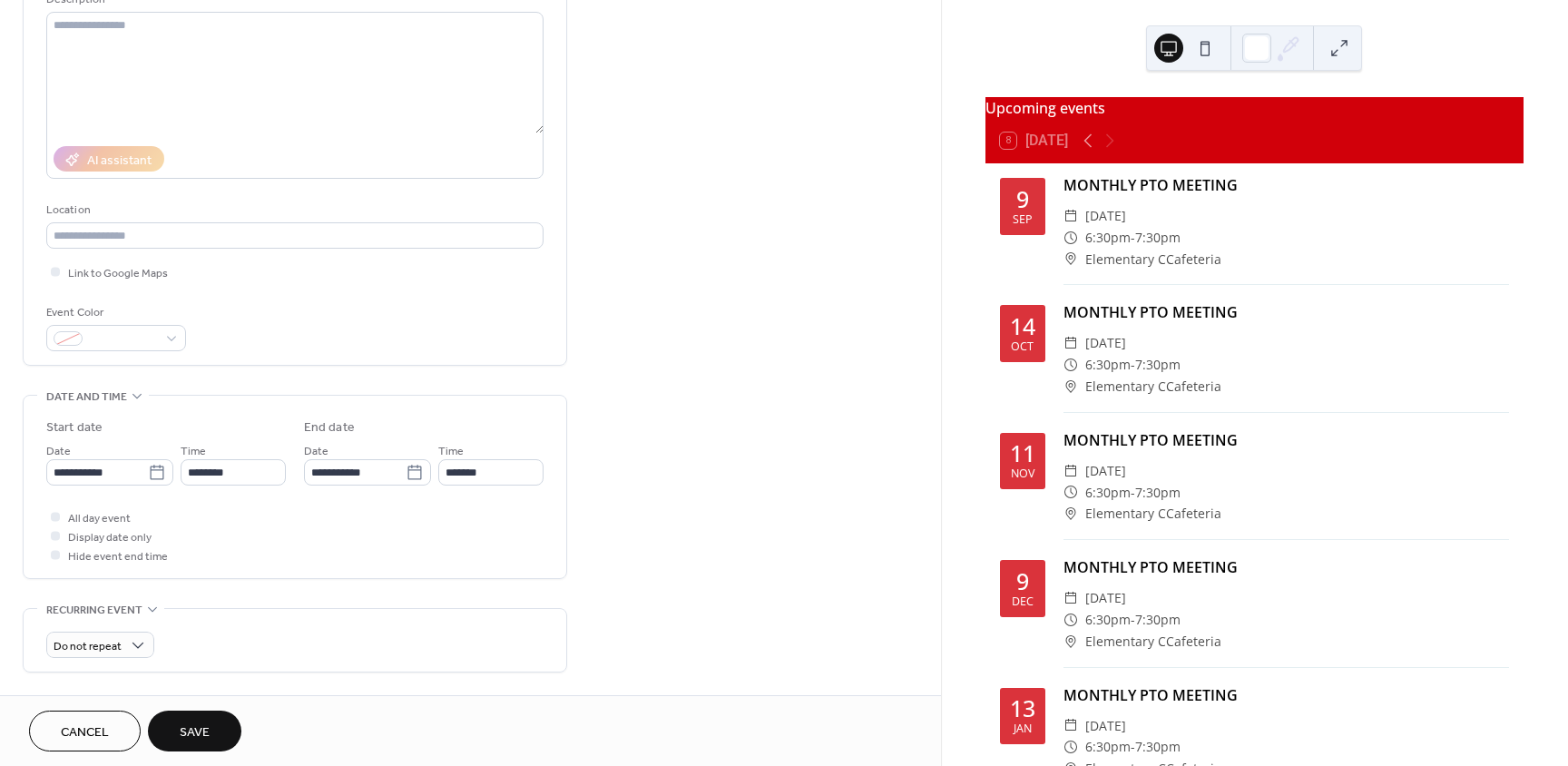 scroll, scrollTop: 272, scrollLeft: 0, axis: vertical 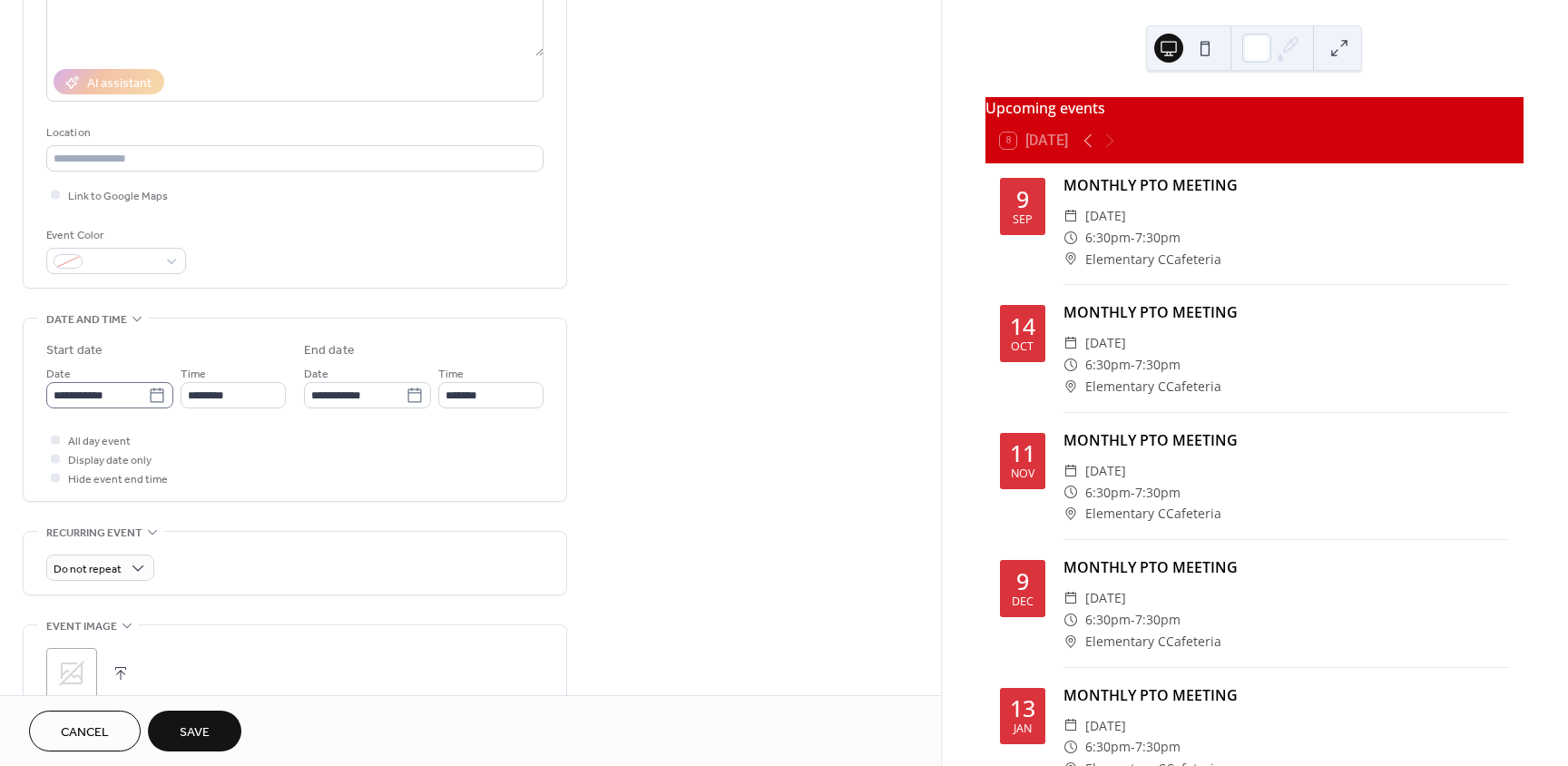 type on "**********" 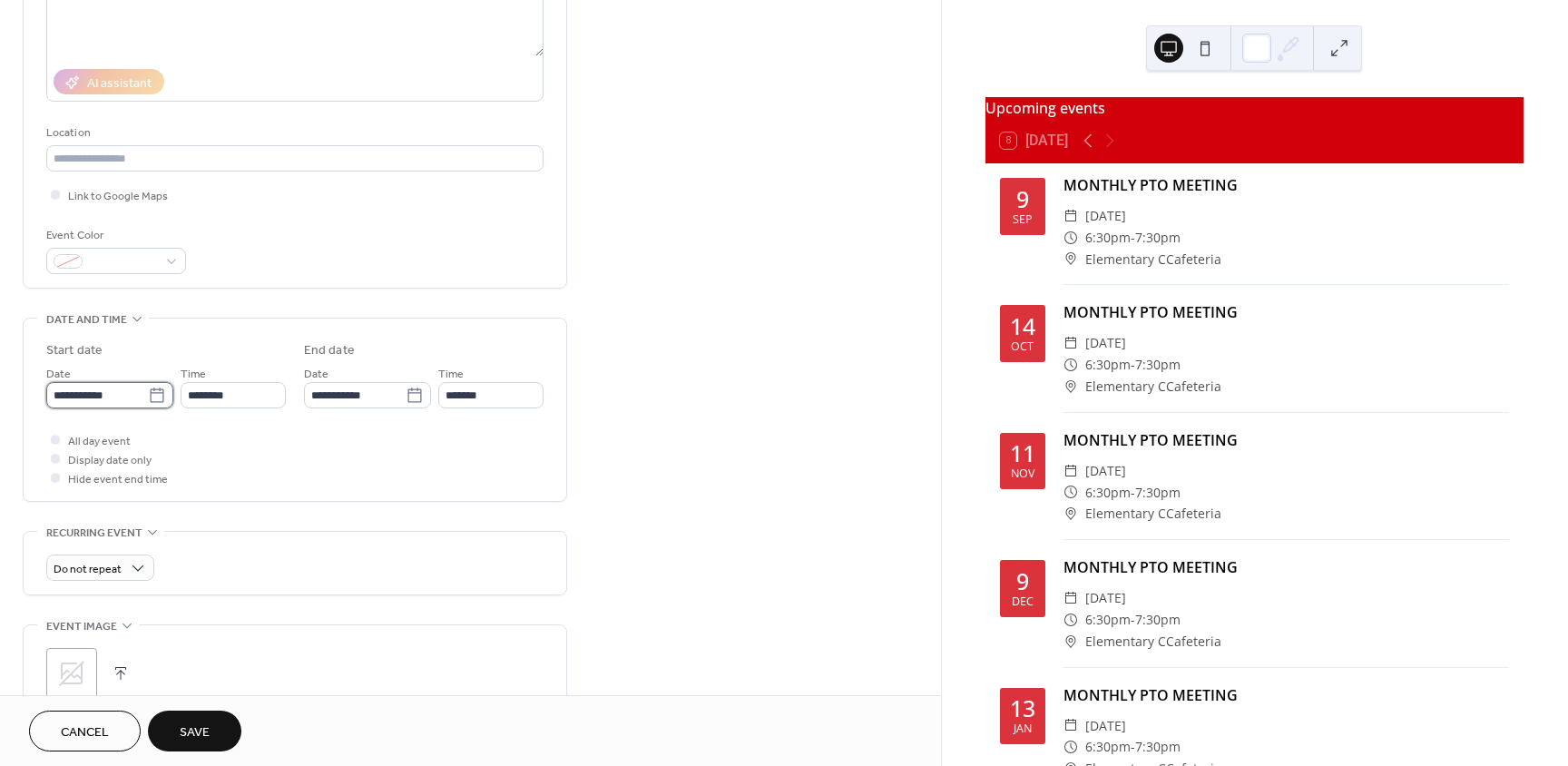 click on "**********" at bounding box center [97, 395] 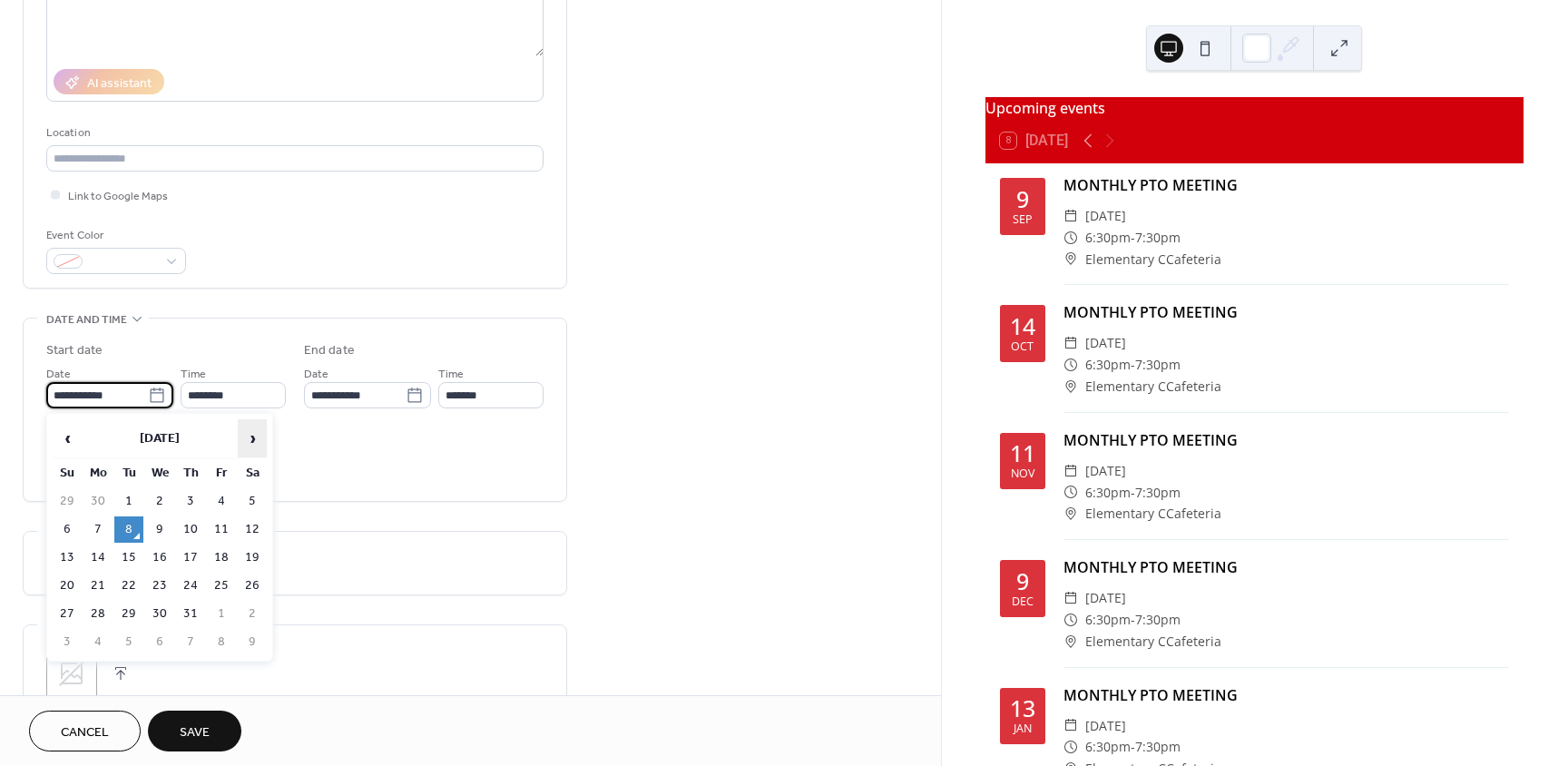 click on "›" at bounding box center [252, 438] 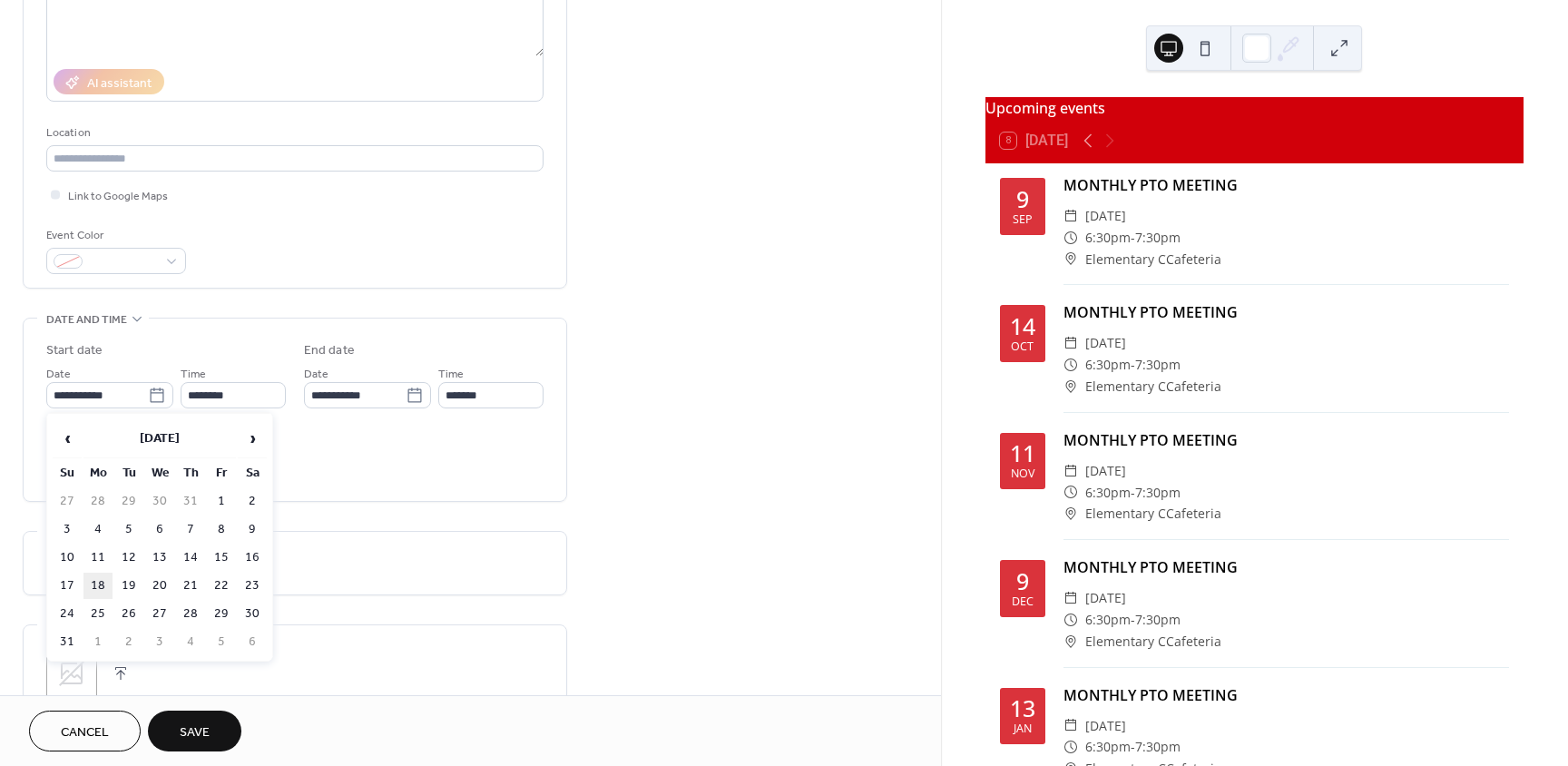 click on "18" at bounding box center (98, 585) 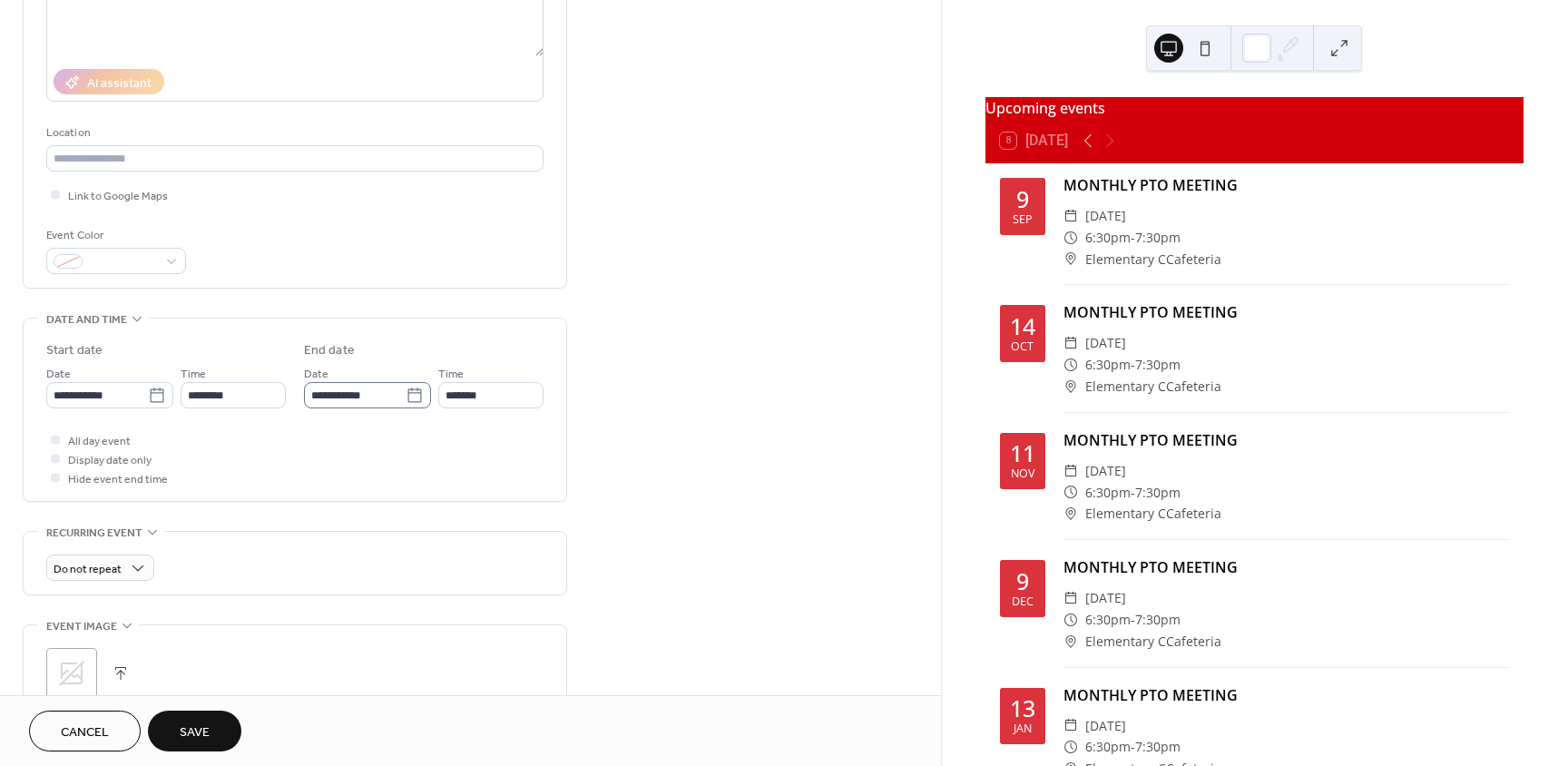 click 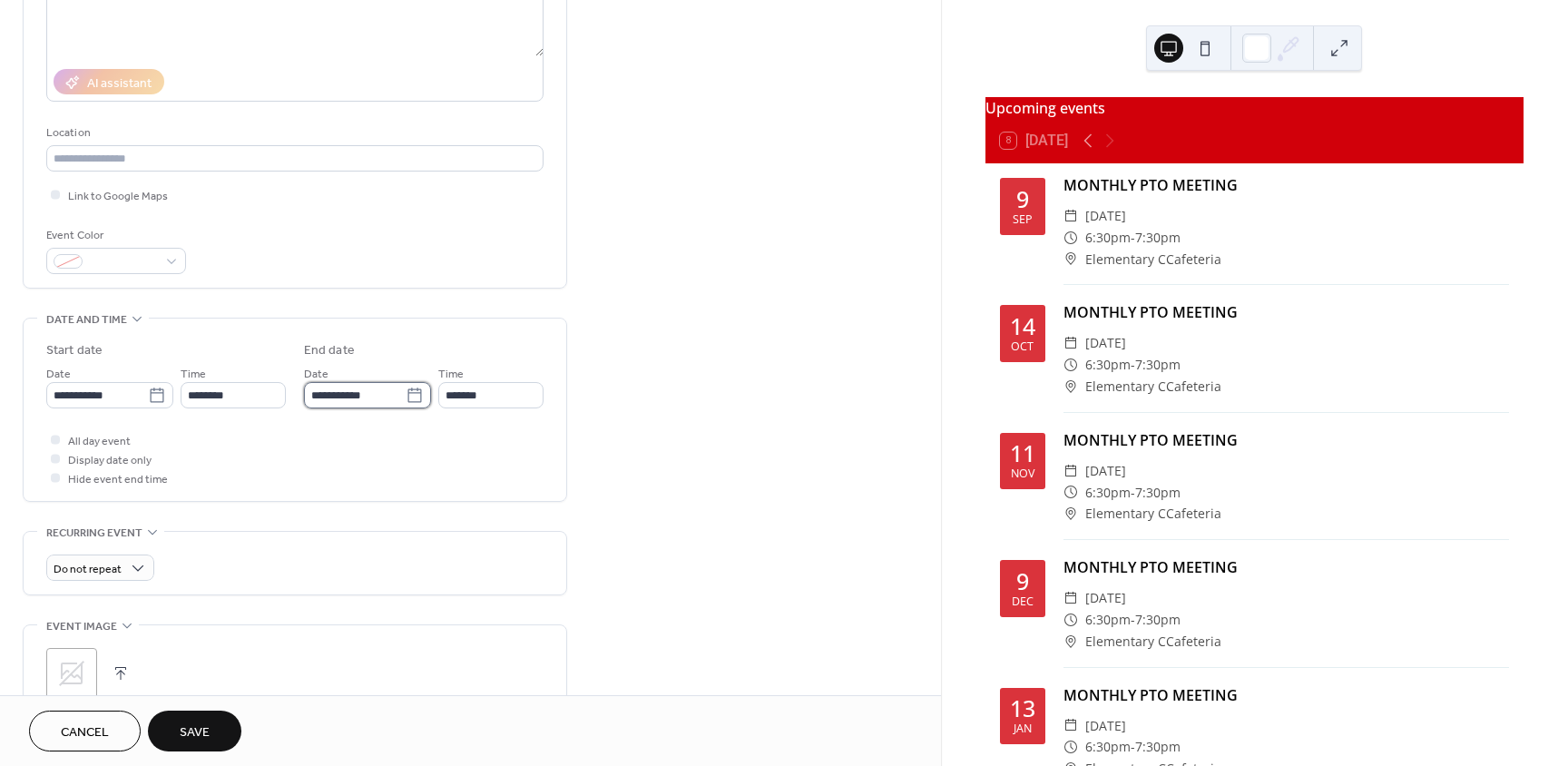 click on "**********" at bounding box center (355, 395) 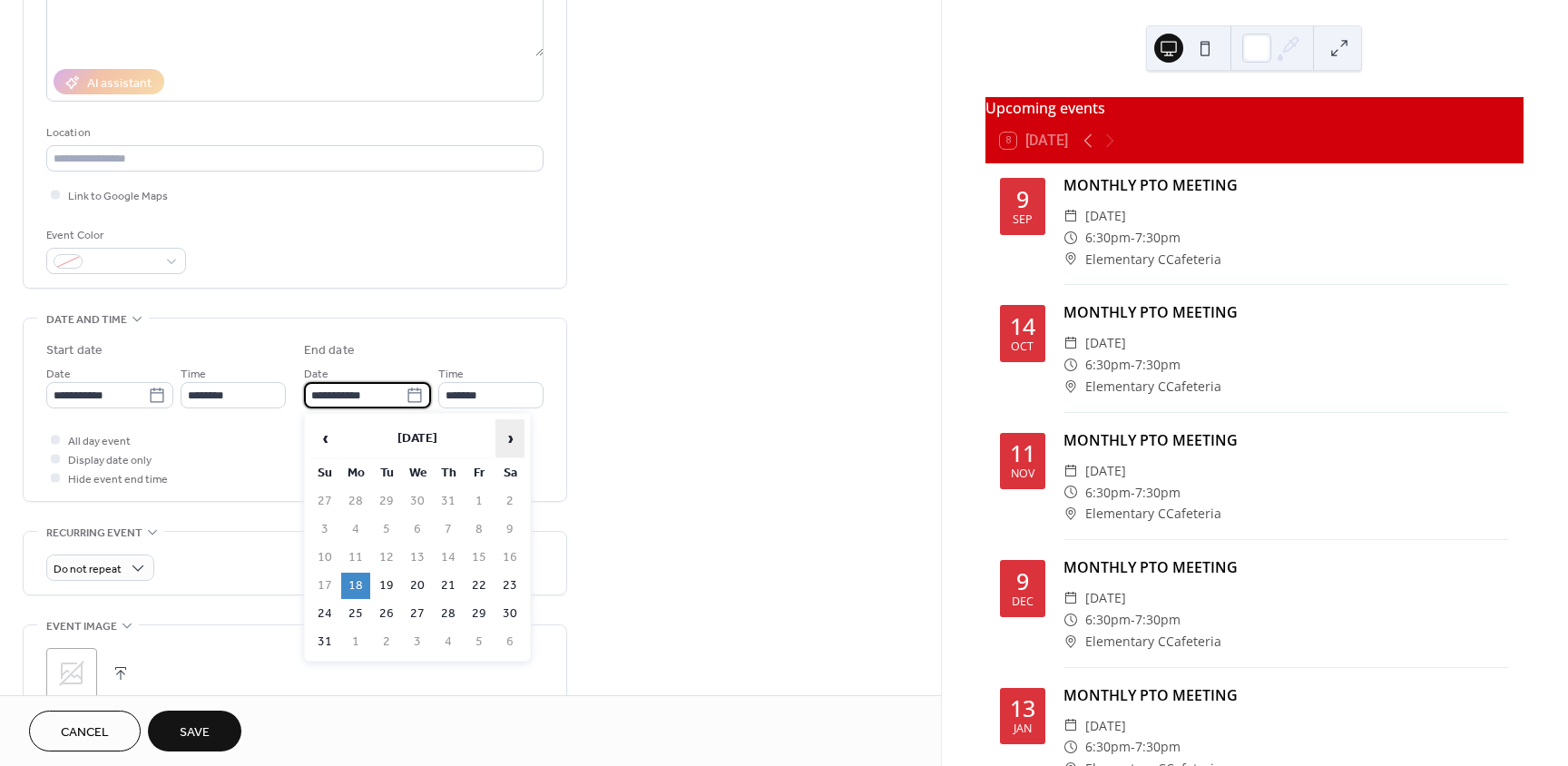 click on "›" at bounding box center [510, 438] 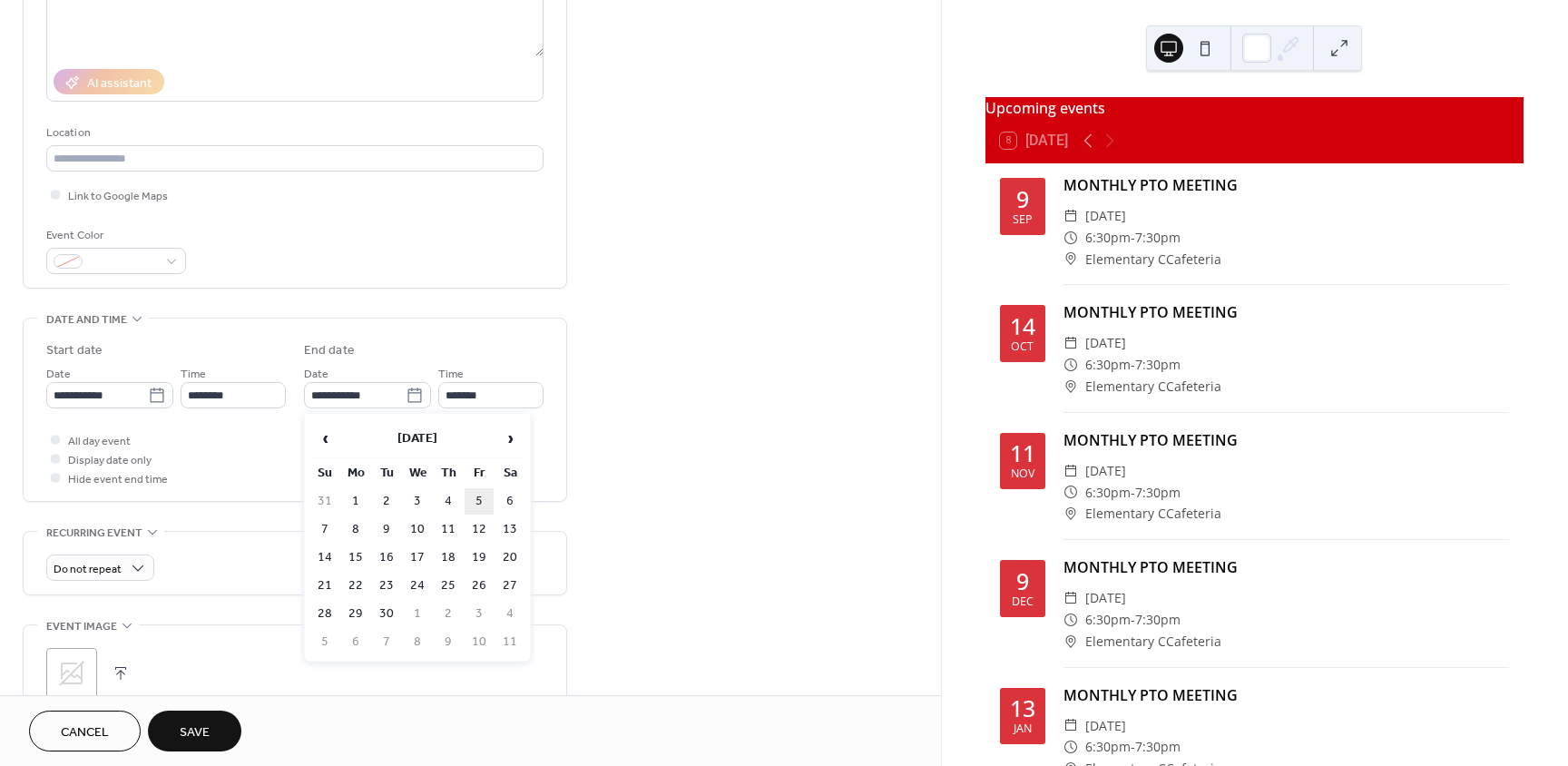 click on "5" at bounding box center (479, 501) 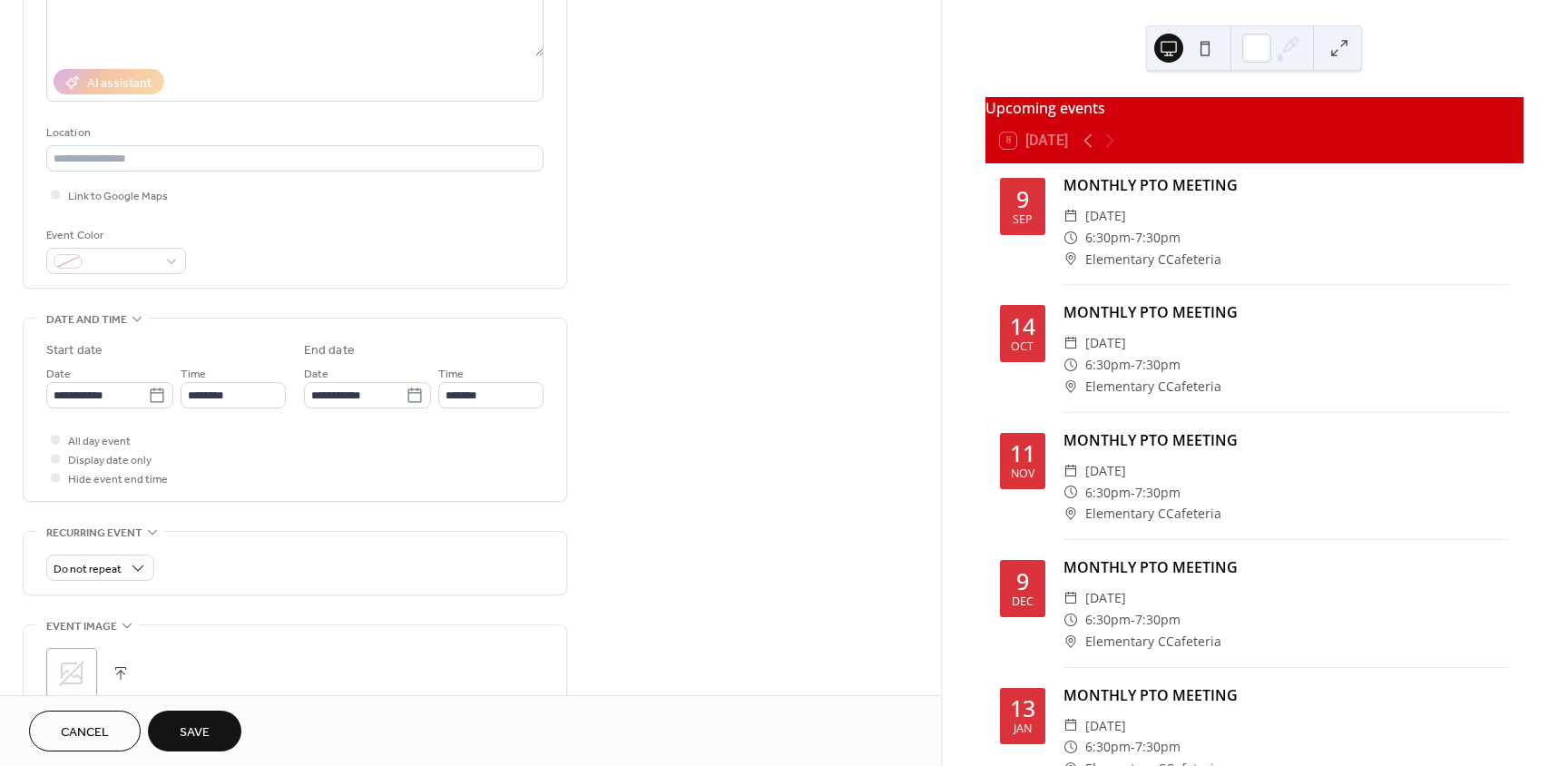 click on "Save" at bounding box center [194, 732] 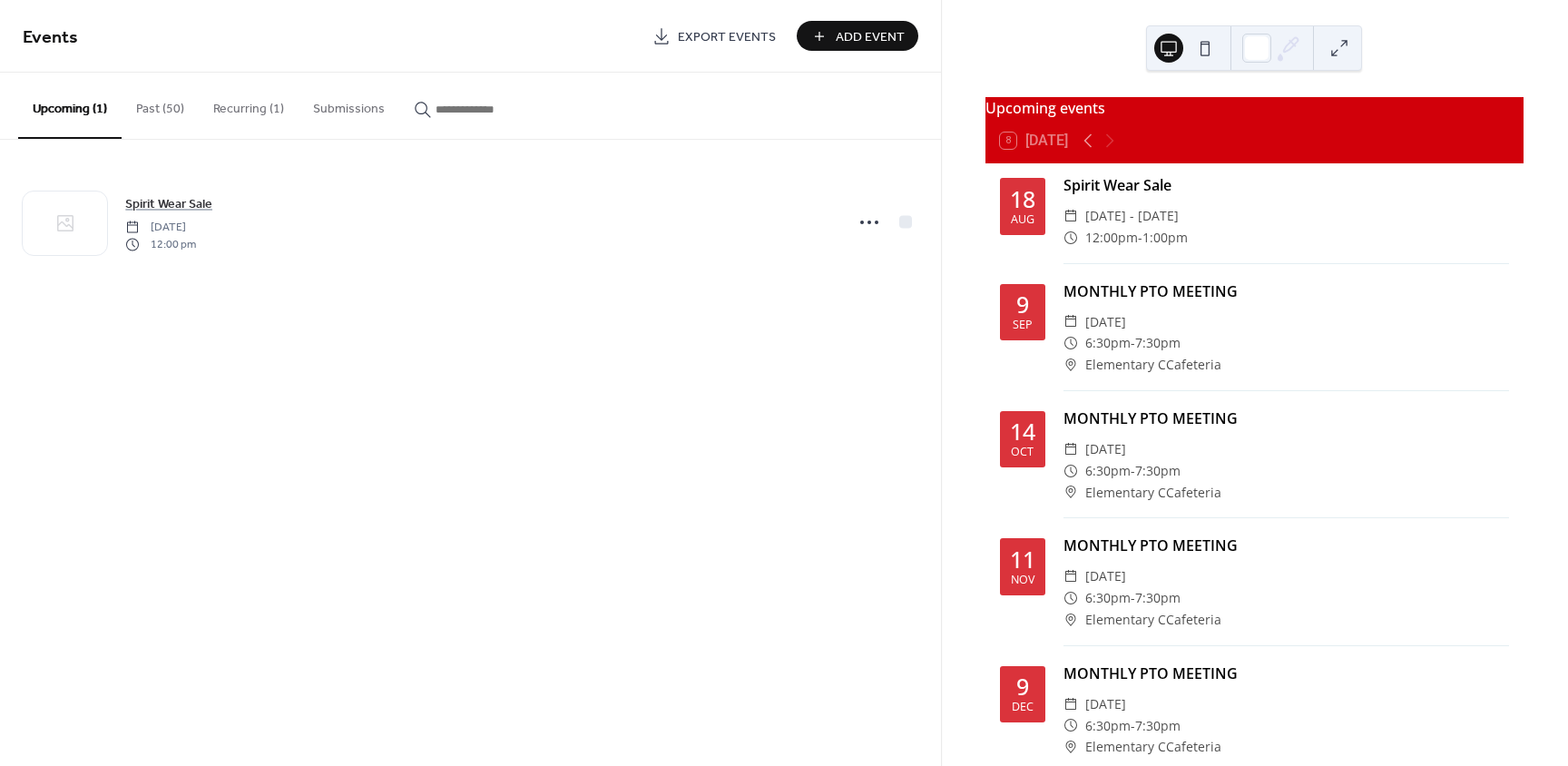 click on "Add Event" at bounding box center (858, 35) 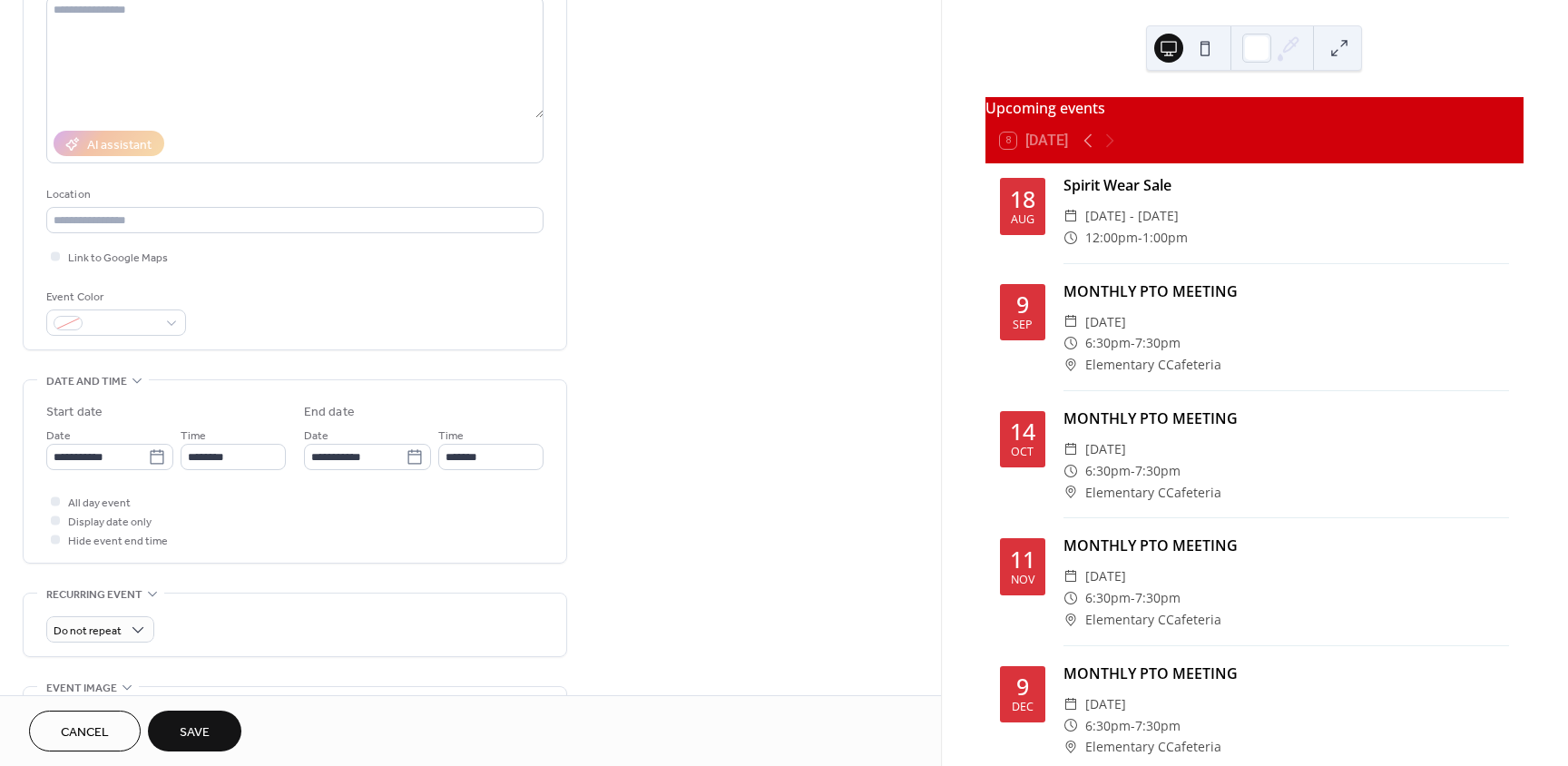scroll, scrollTop: 272, scrollLeft: 0, axis: vertical 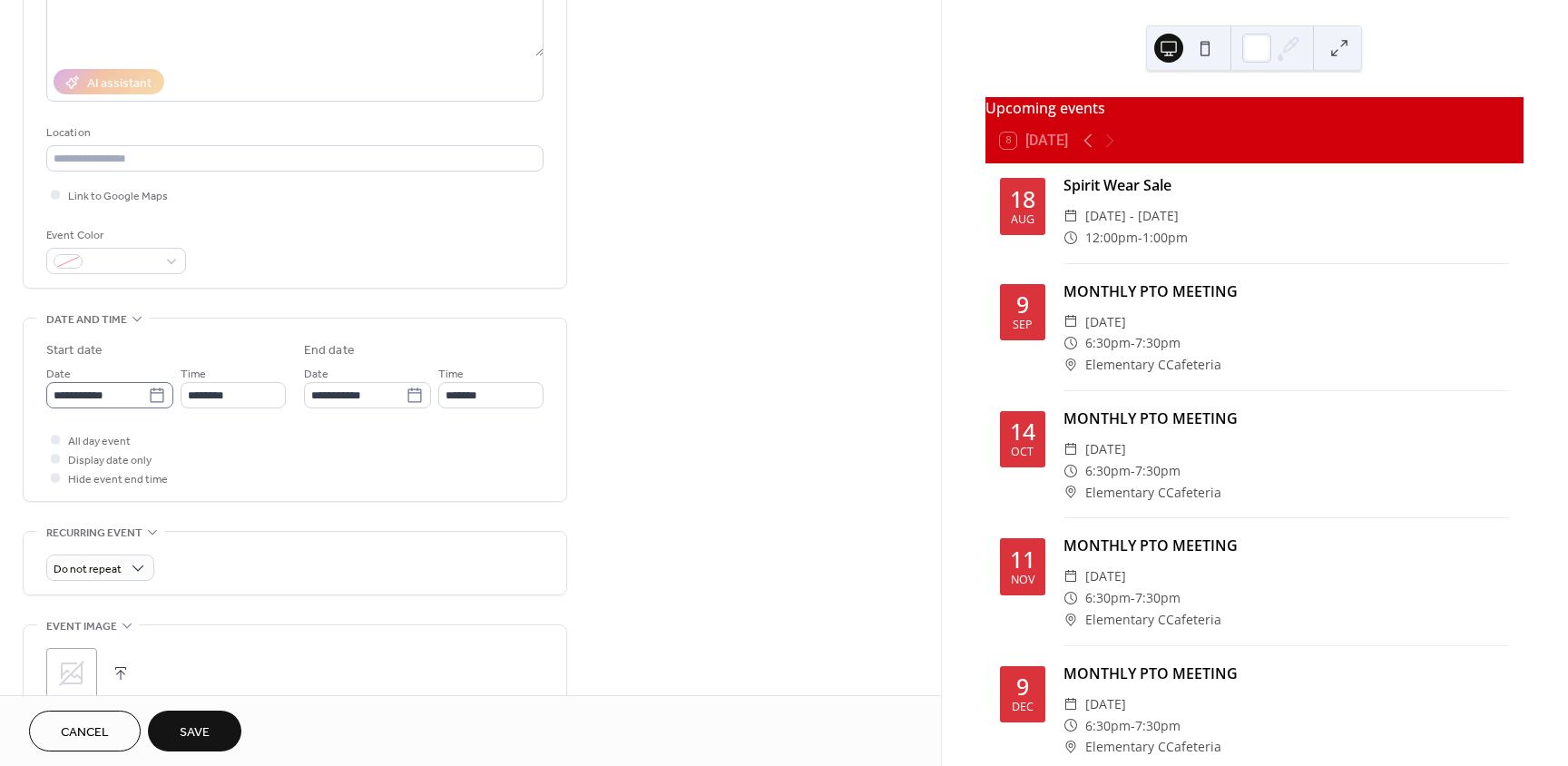 type on "**********" 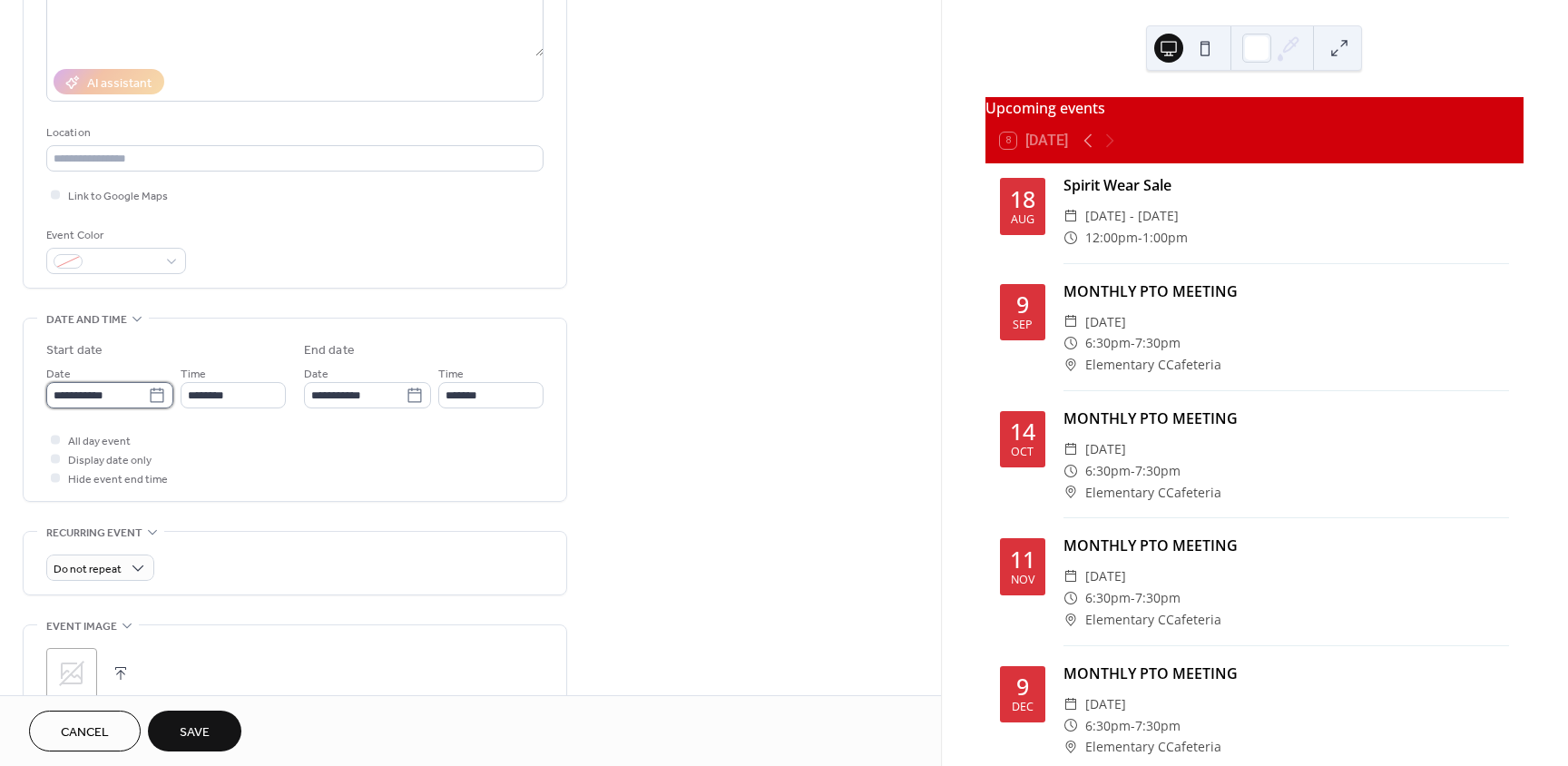 click on "**********" at bounding box center (97, 395) 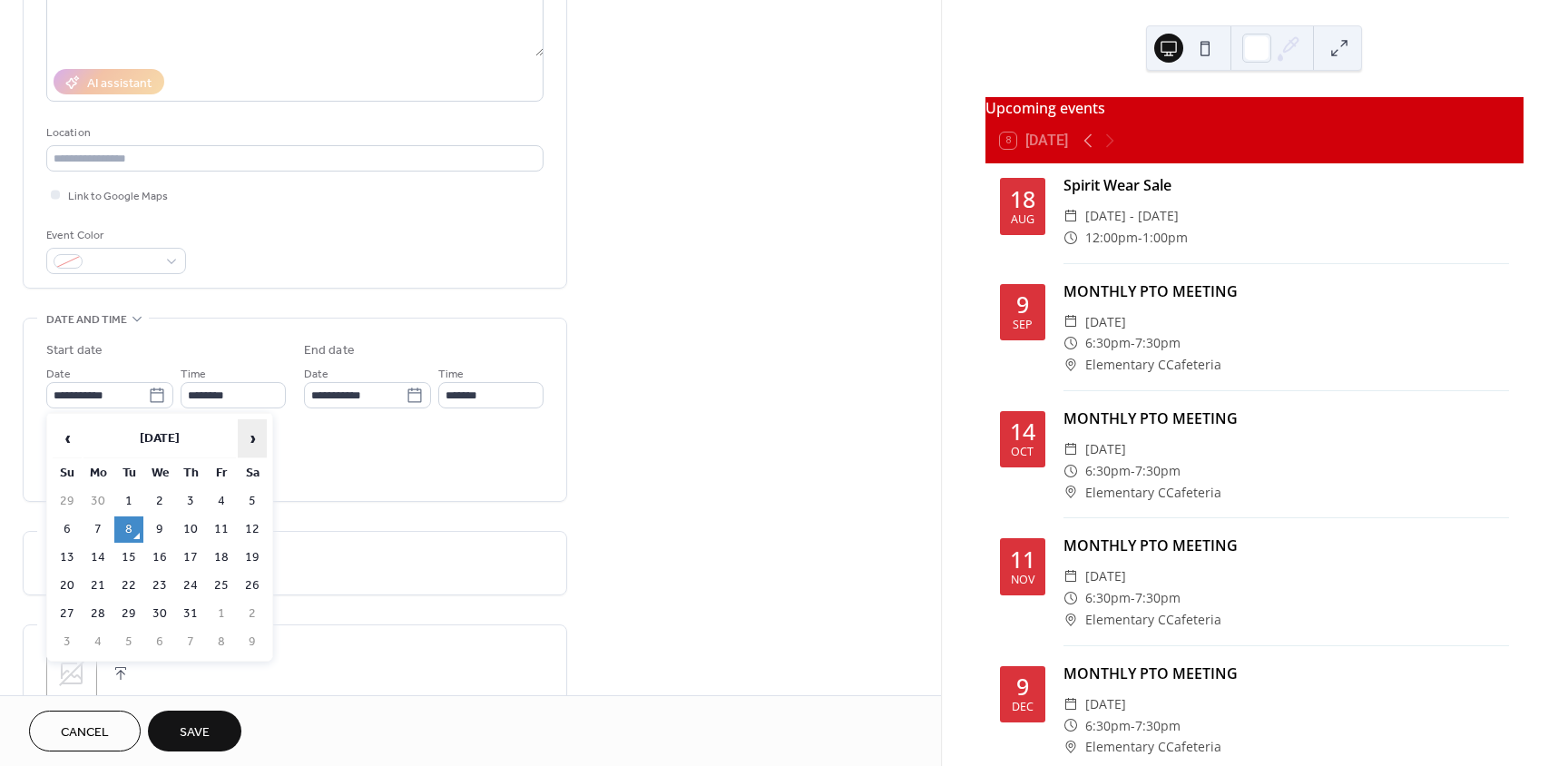 click on "›" at bounding box center (252, 438) 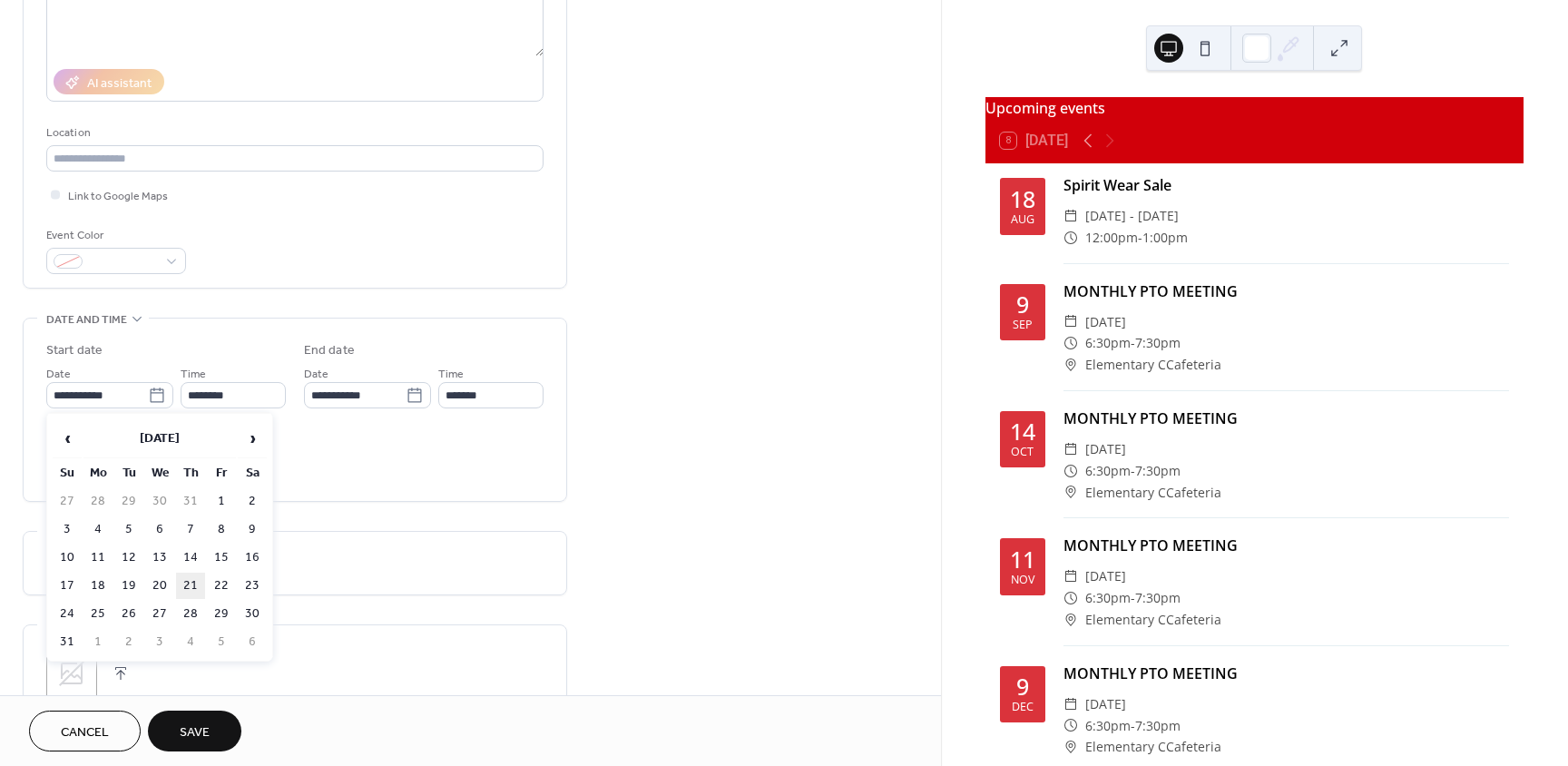 click on "21" at bounding box center (191, 585) 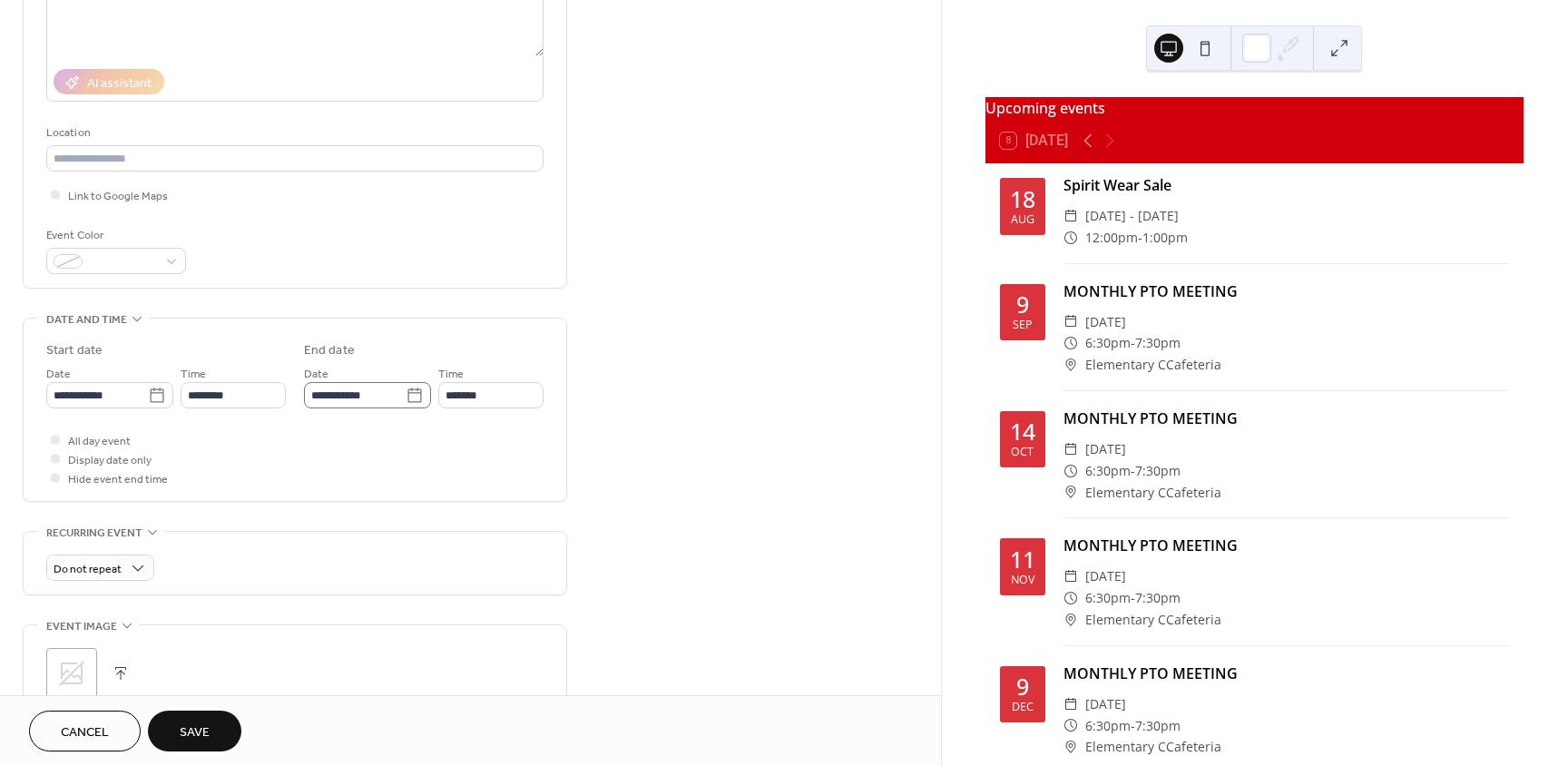 click 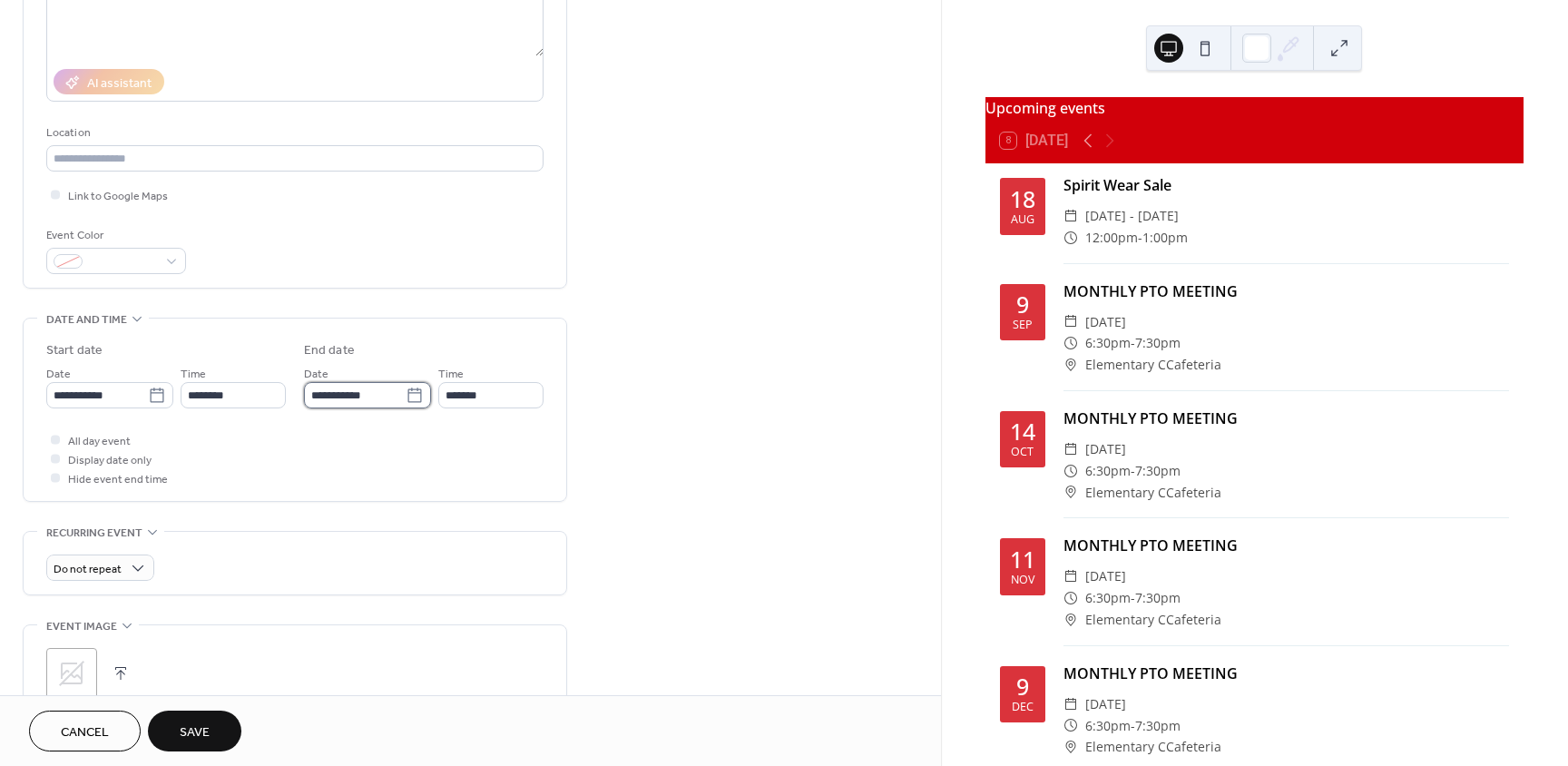 click on "**********" at bounding box center [355, 395] 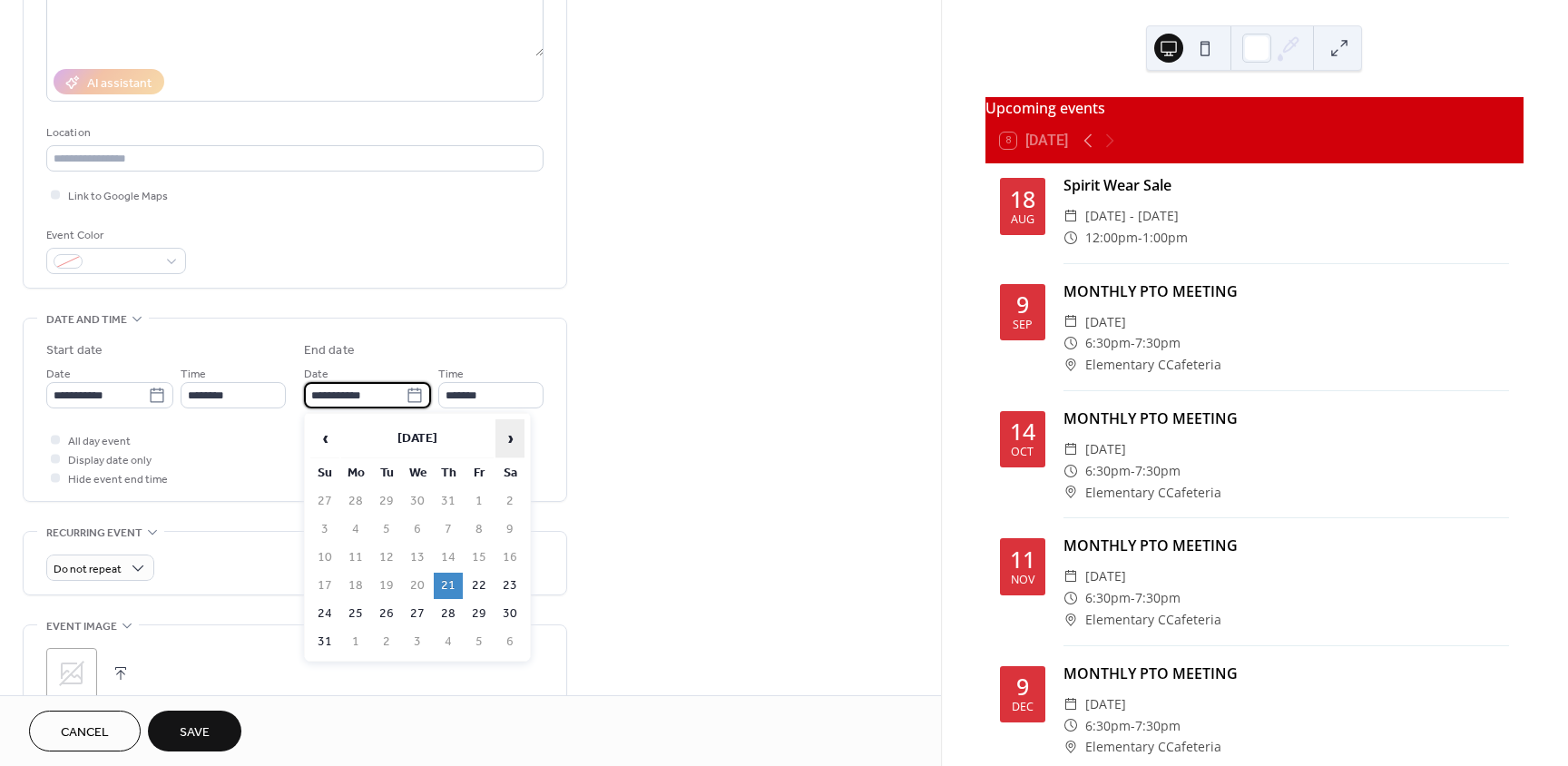 click on "›" at bounding box center [510, 438] 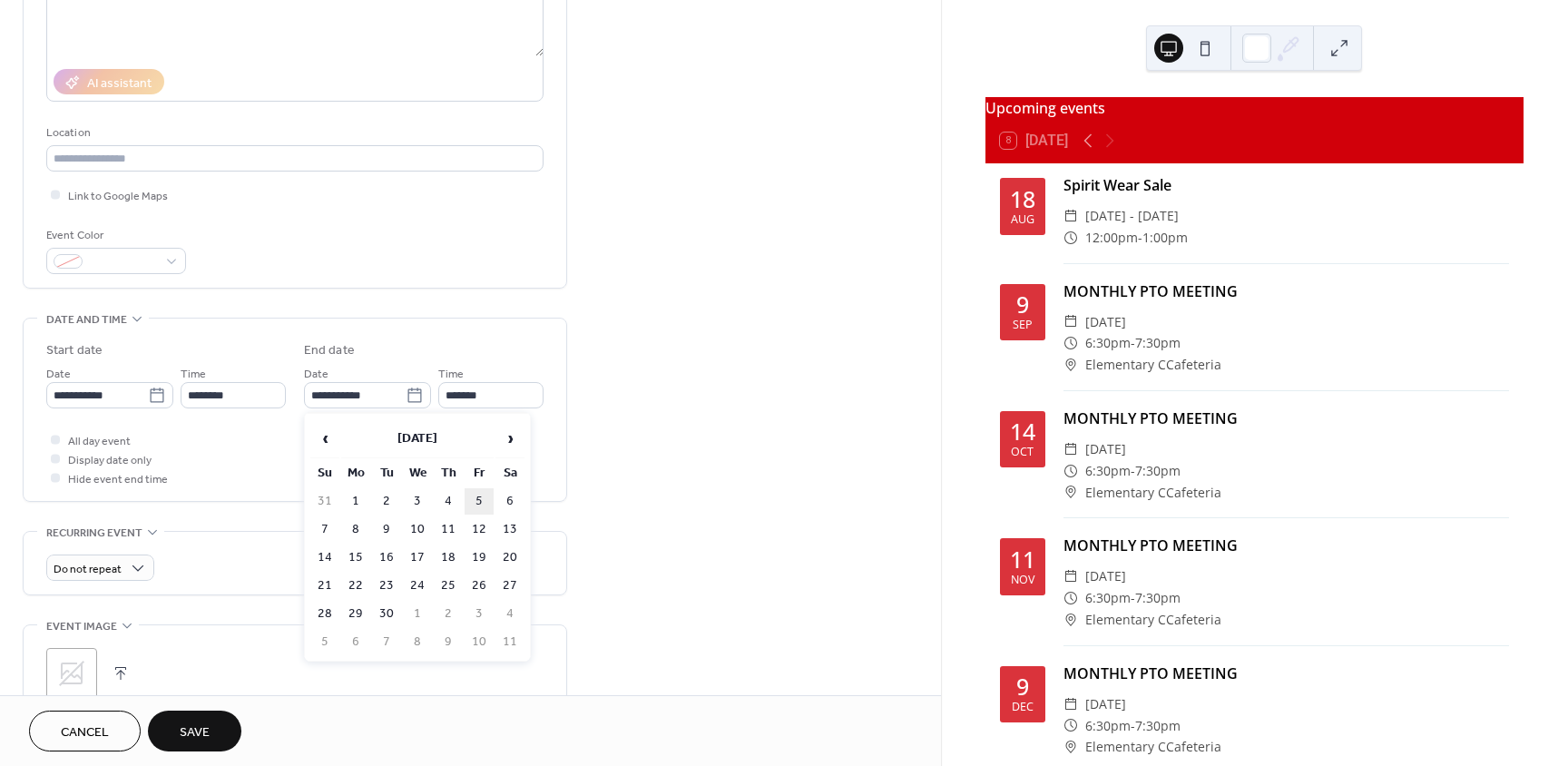 click on "5" at bounding box center [479, 501] 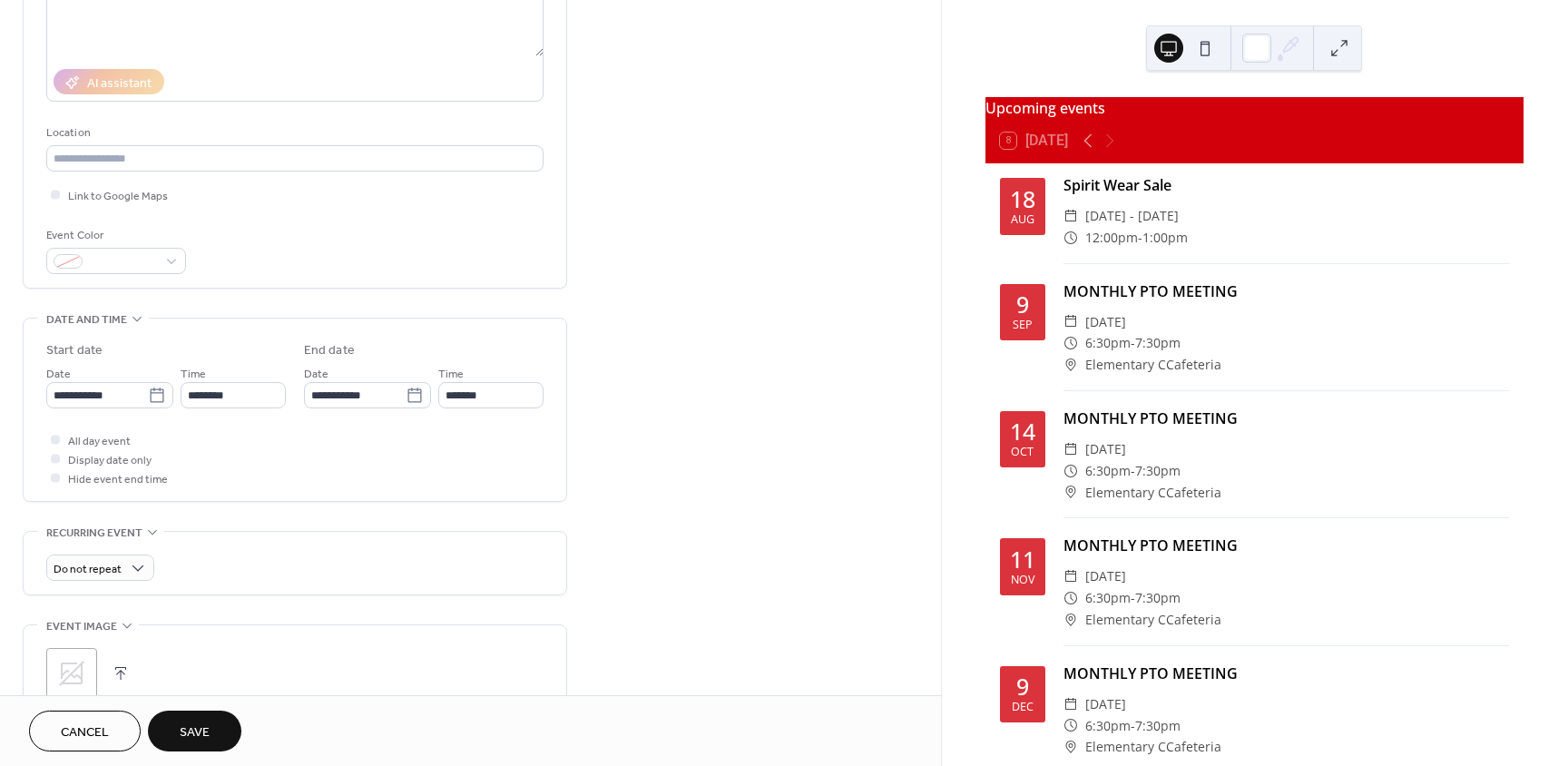 click on "Save" at bounding box center [194, 732] 